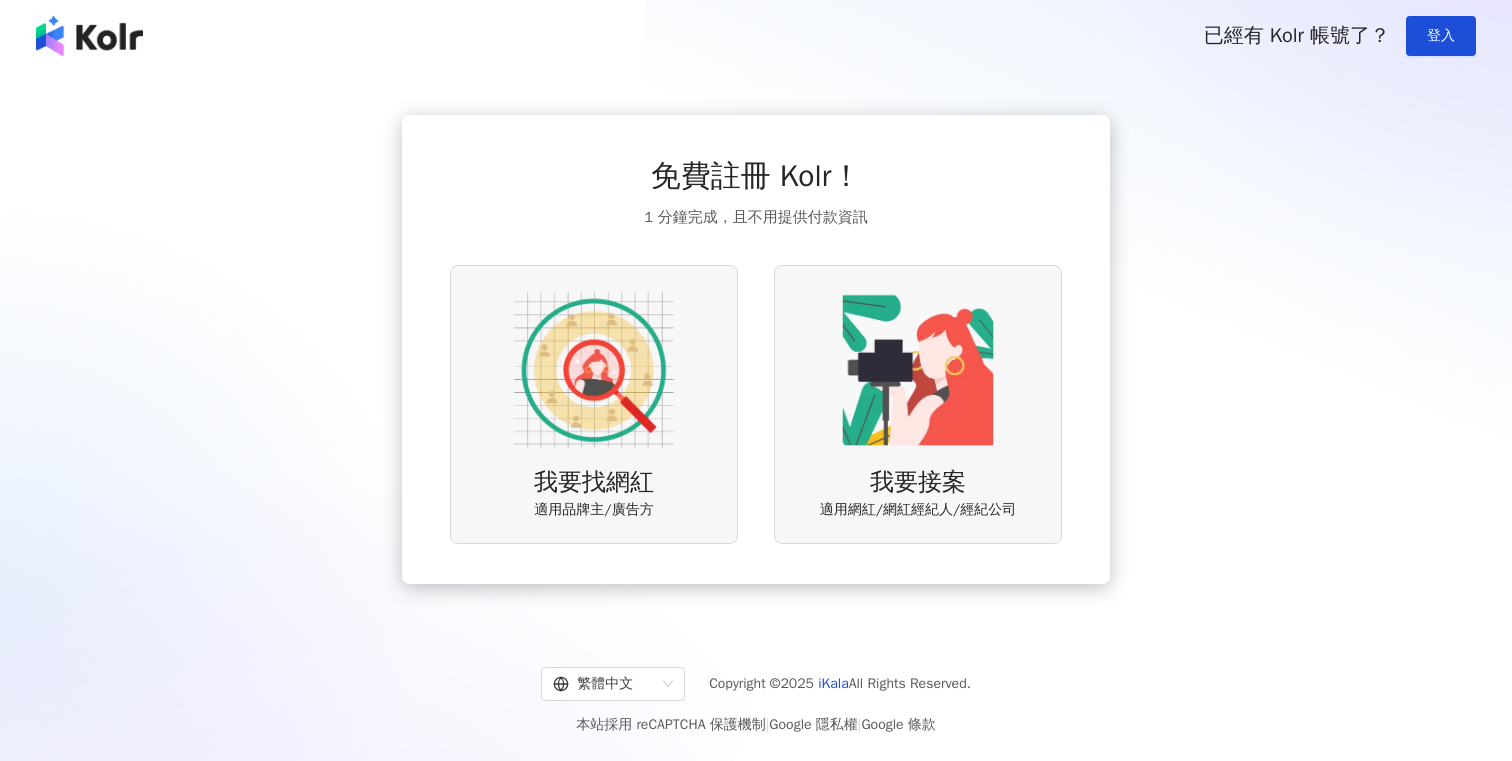 scroll, scrollTop: 0, scrollLeft: 0, axis: both 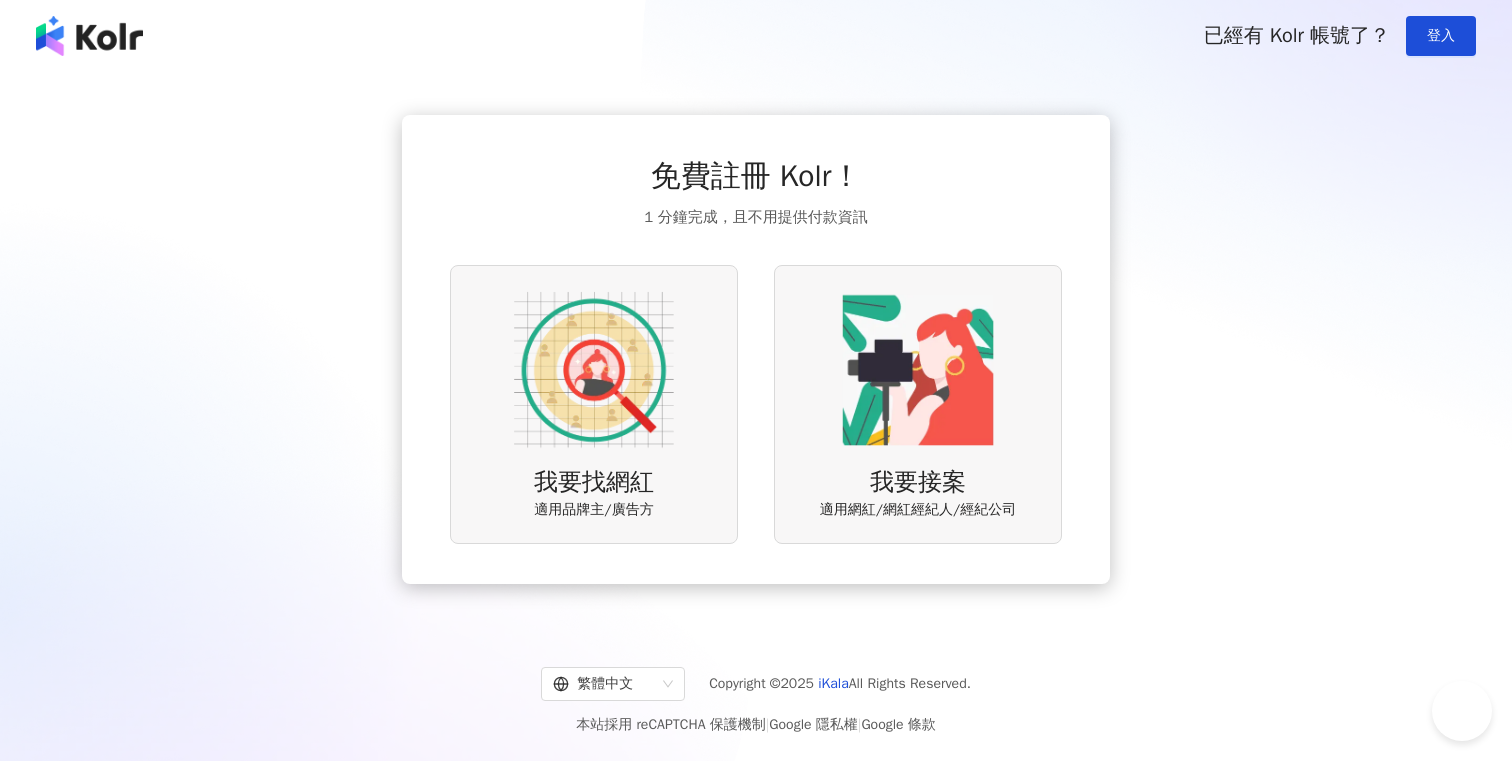 click on "我要接案 適用網紅/網紅經紀人/經紀公司" at bounding box center (918, 404) 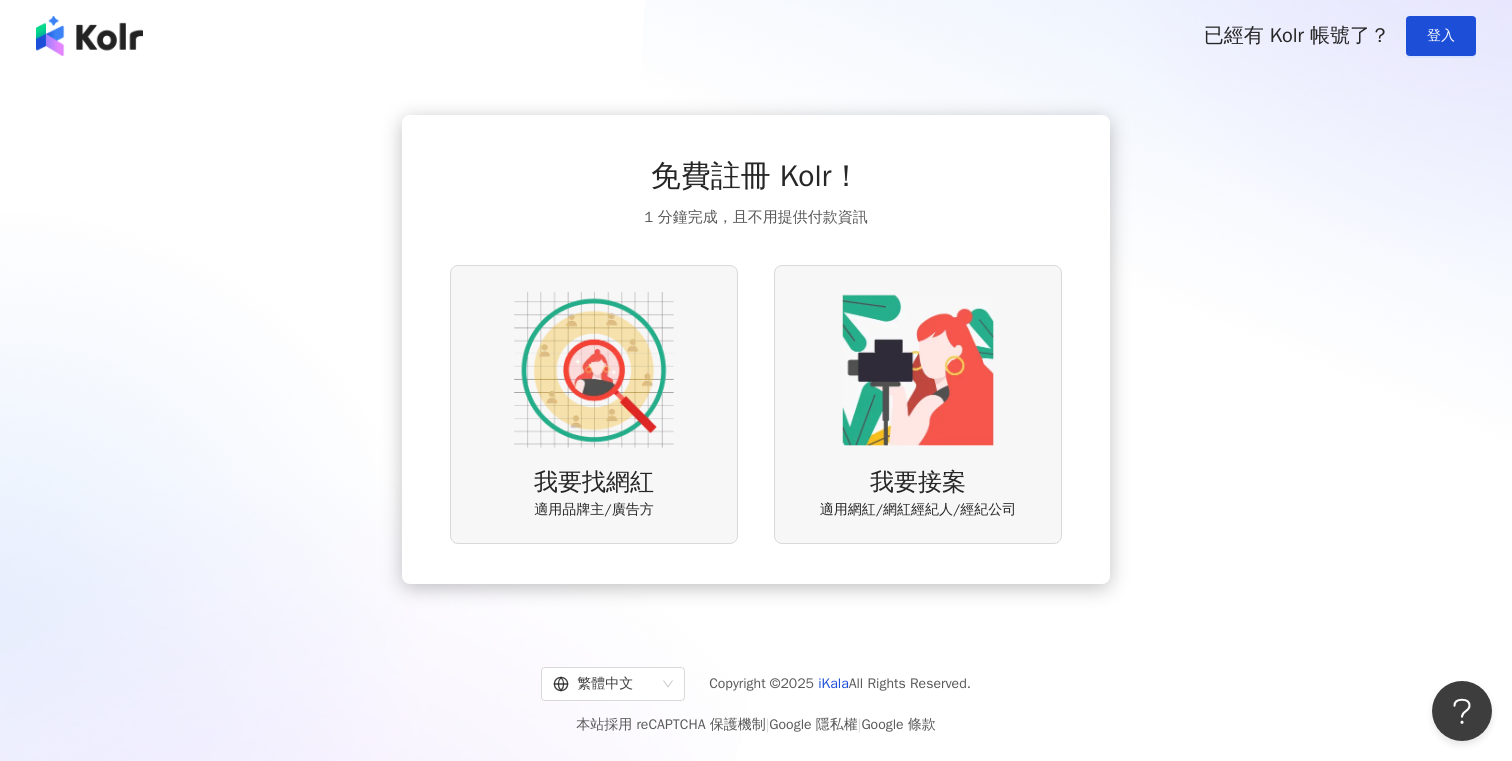 scroll, scrollTop: 0, scrollLeft: 0, axis: both 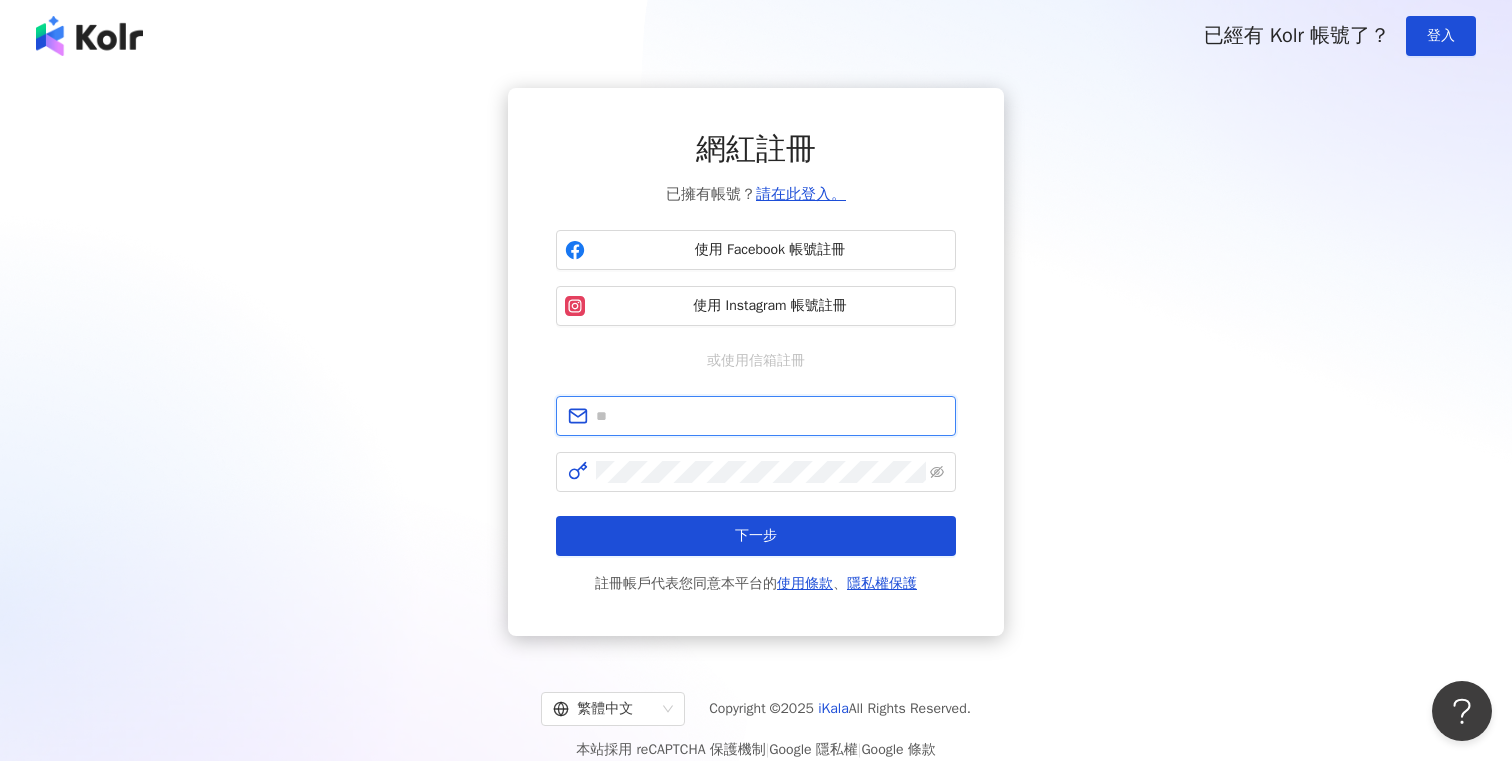 click at bounding box center (770, 416) 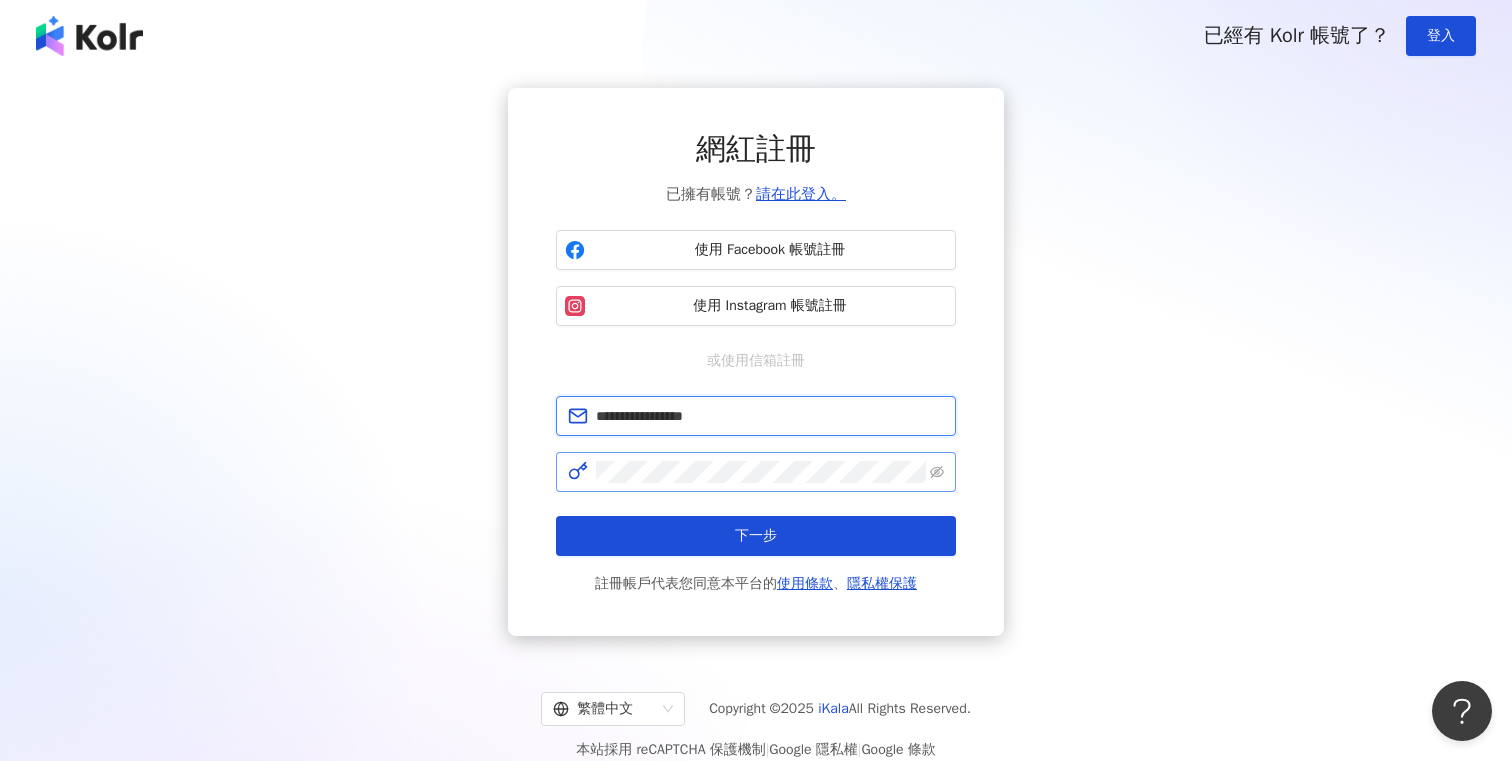 type on "**********" 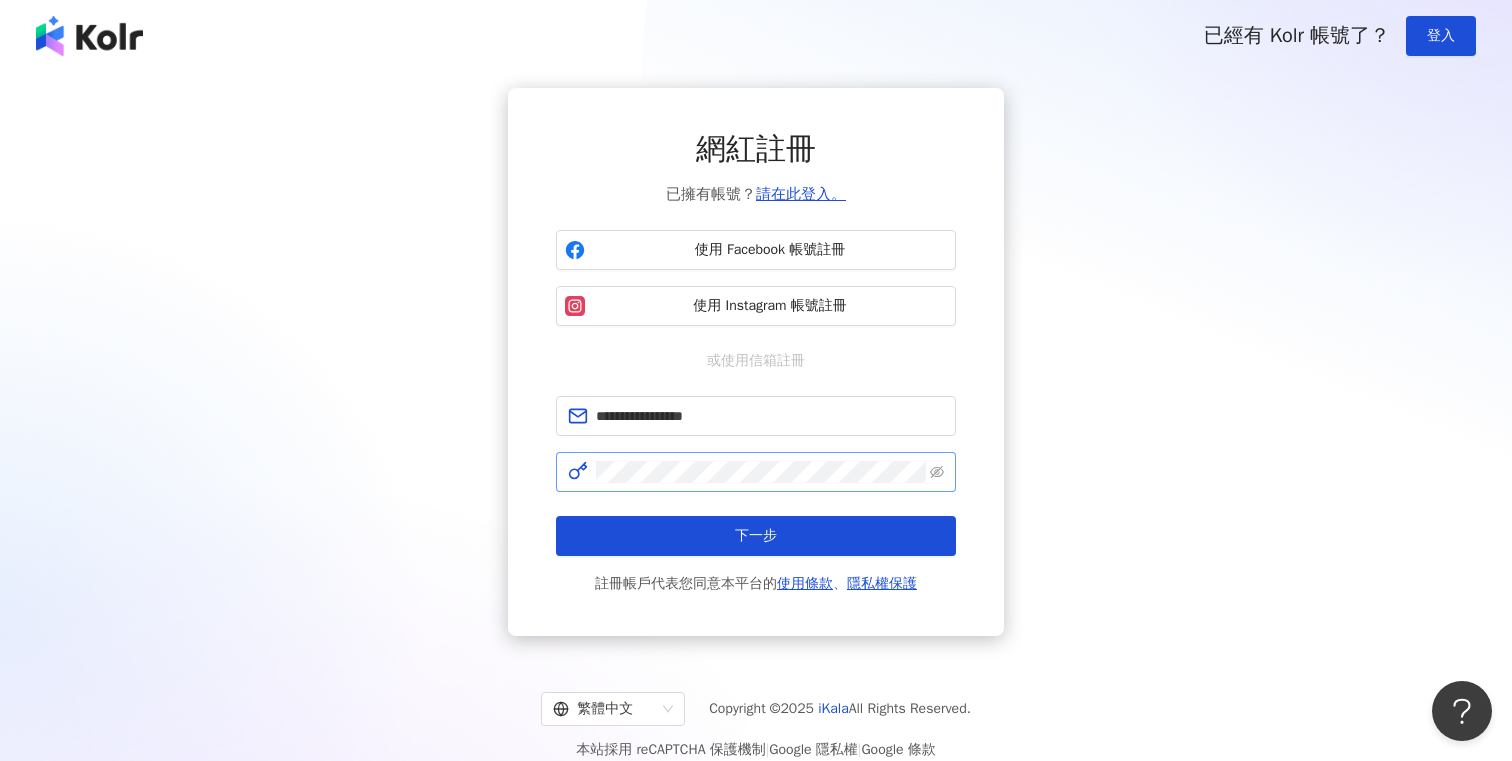 click at bounding box center [756, 472] 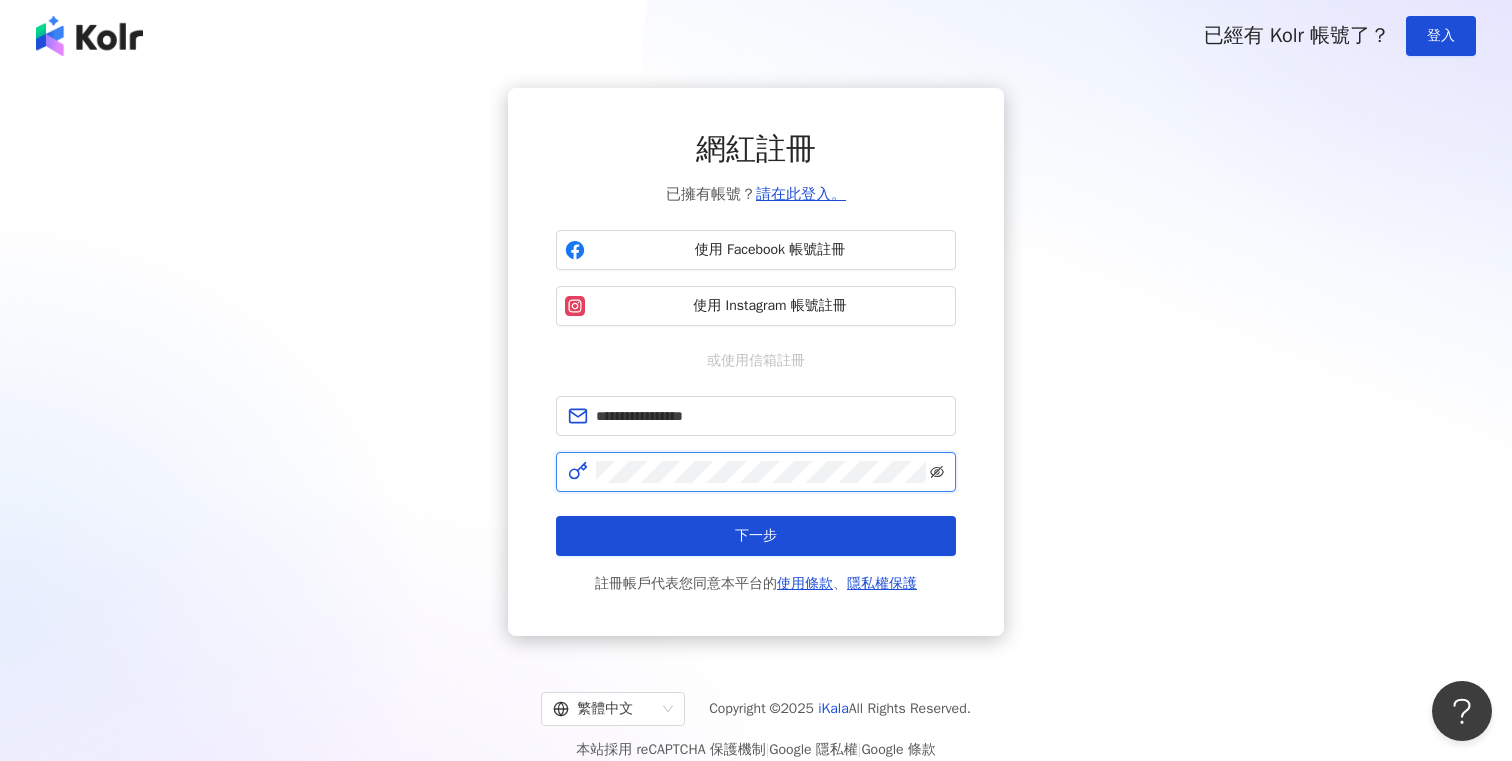 click 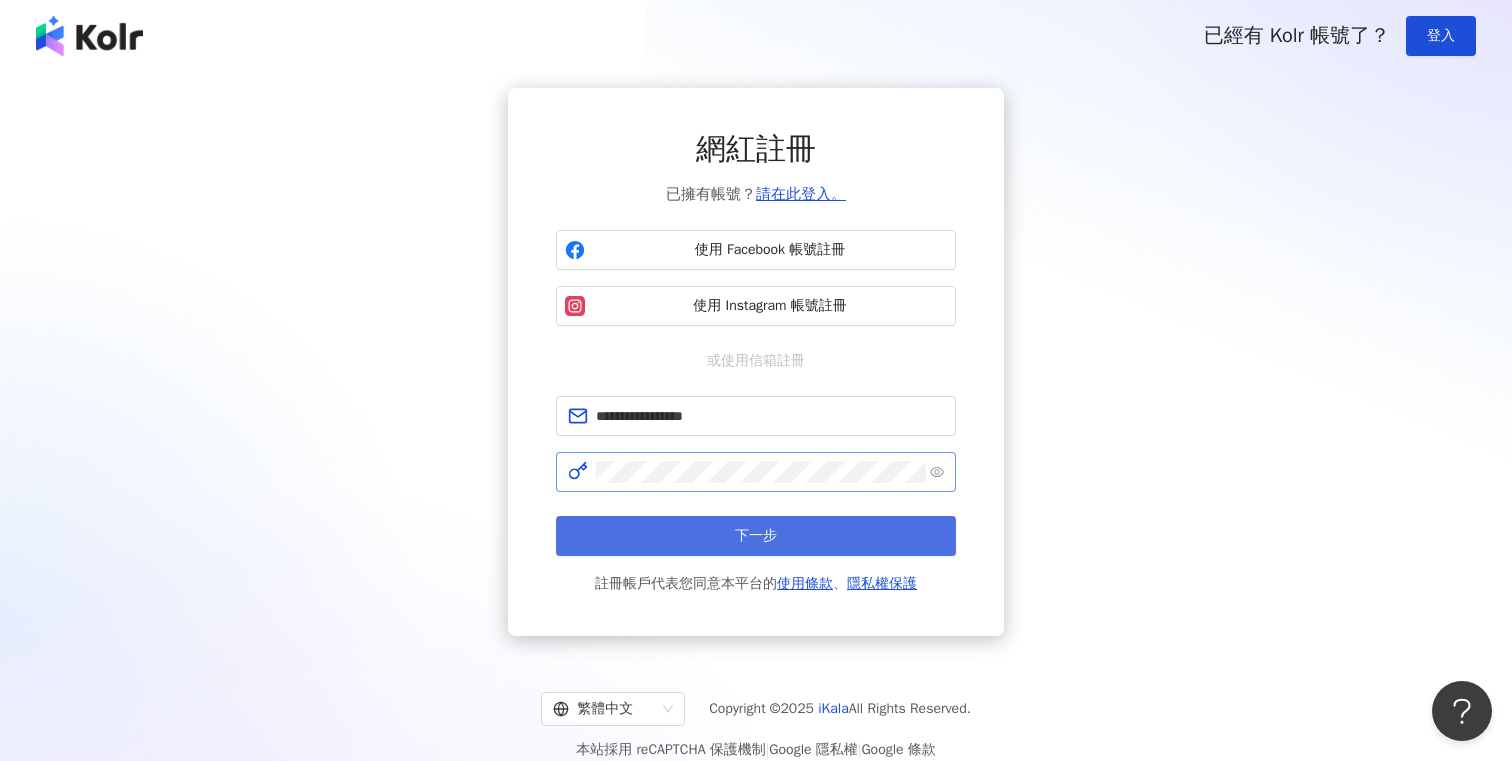 click on "下一步" at bounding box center (756, 536) 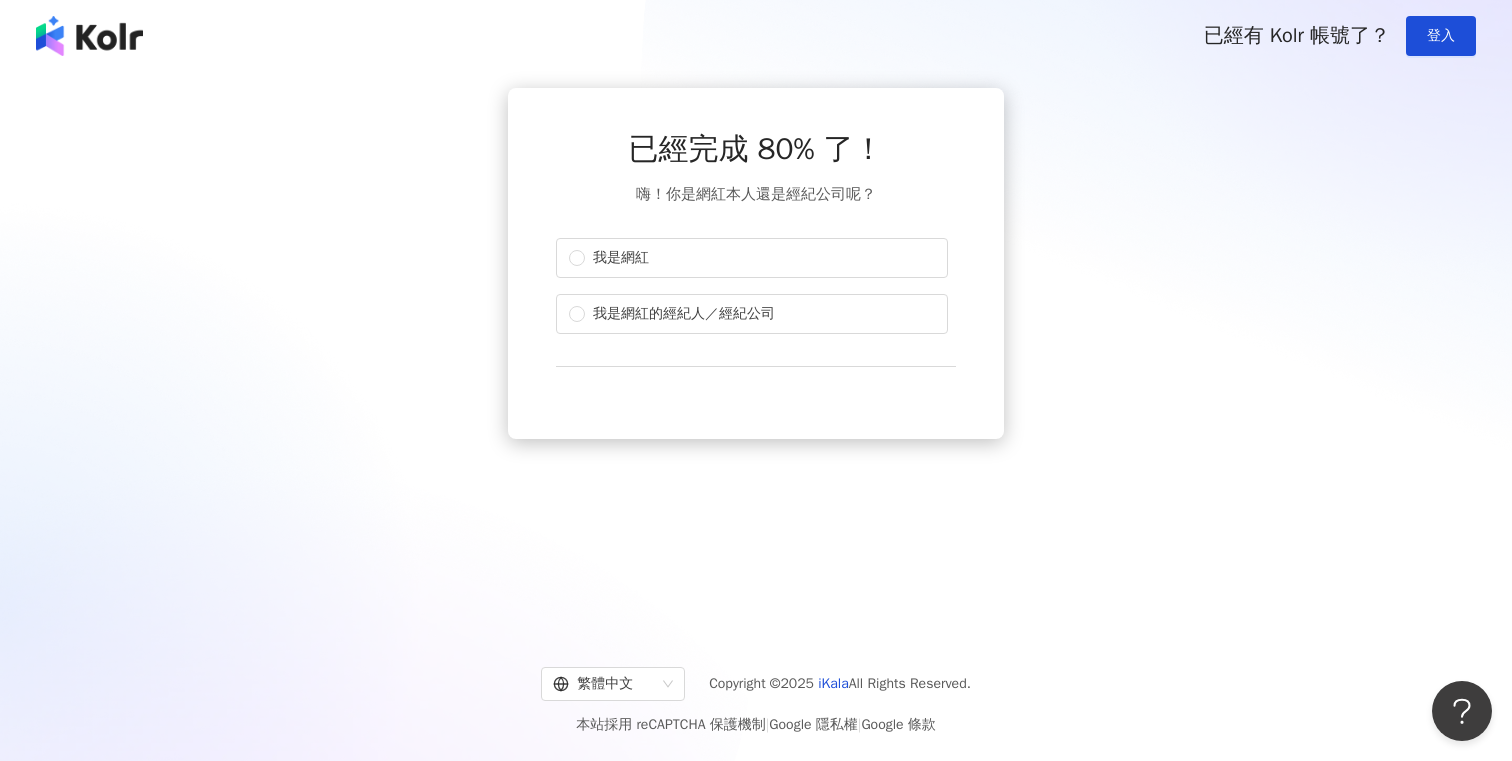 click on "我是網紅 我是網紅的經紀人／經紀公司" at bounding box center [756, 286] 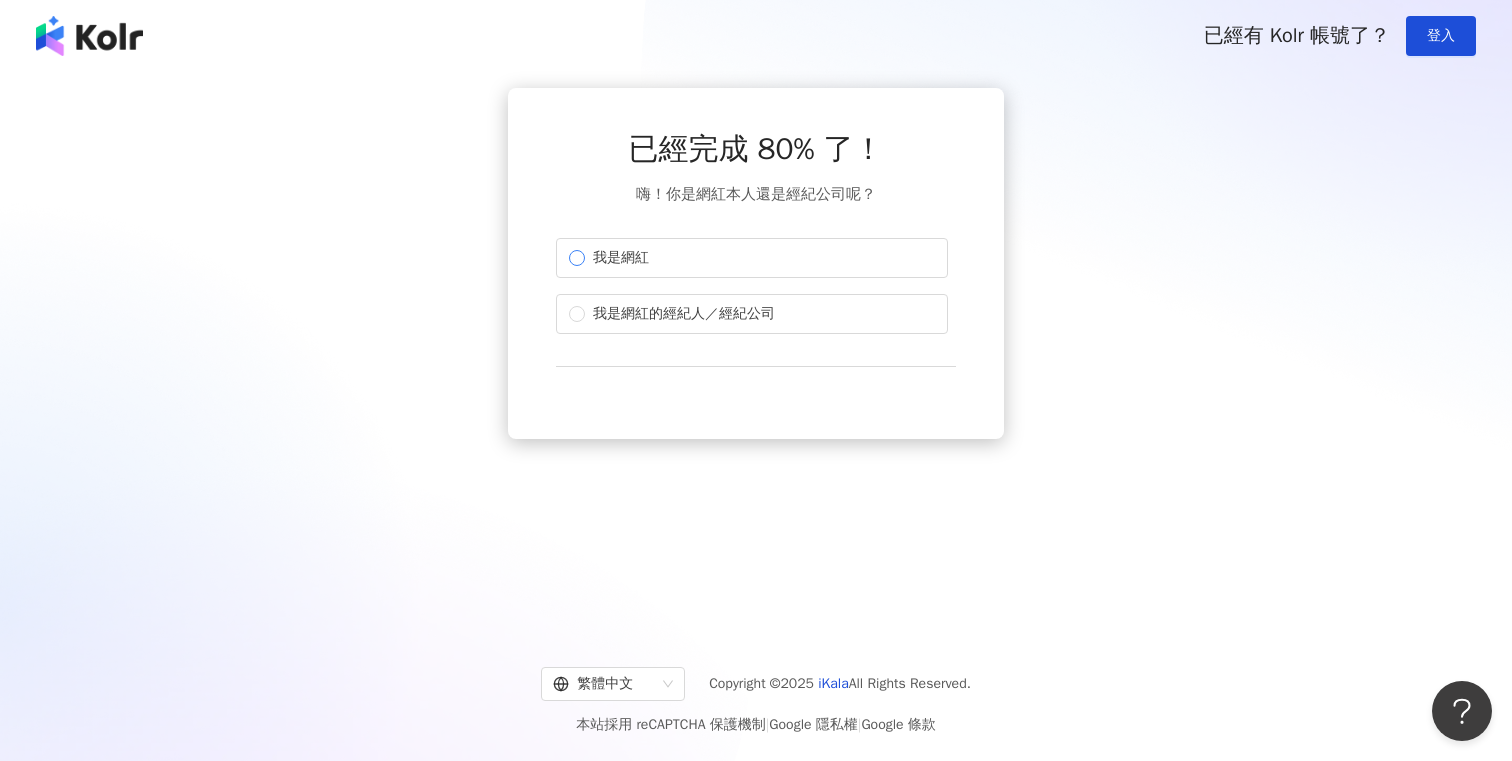 click on "我是網紅" at bounding box center [752, 258] 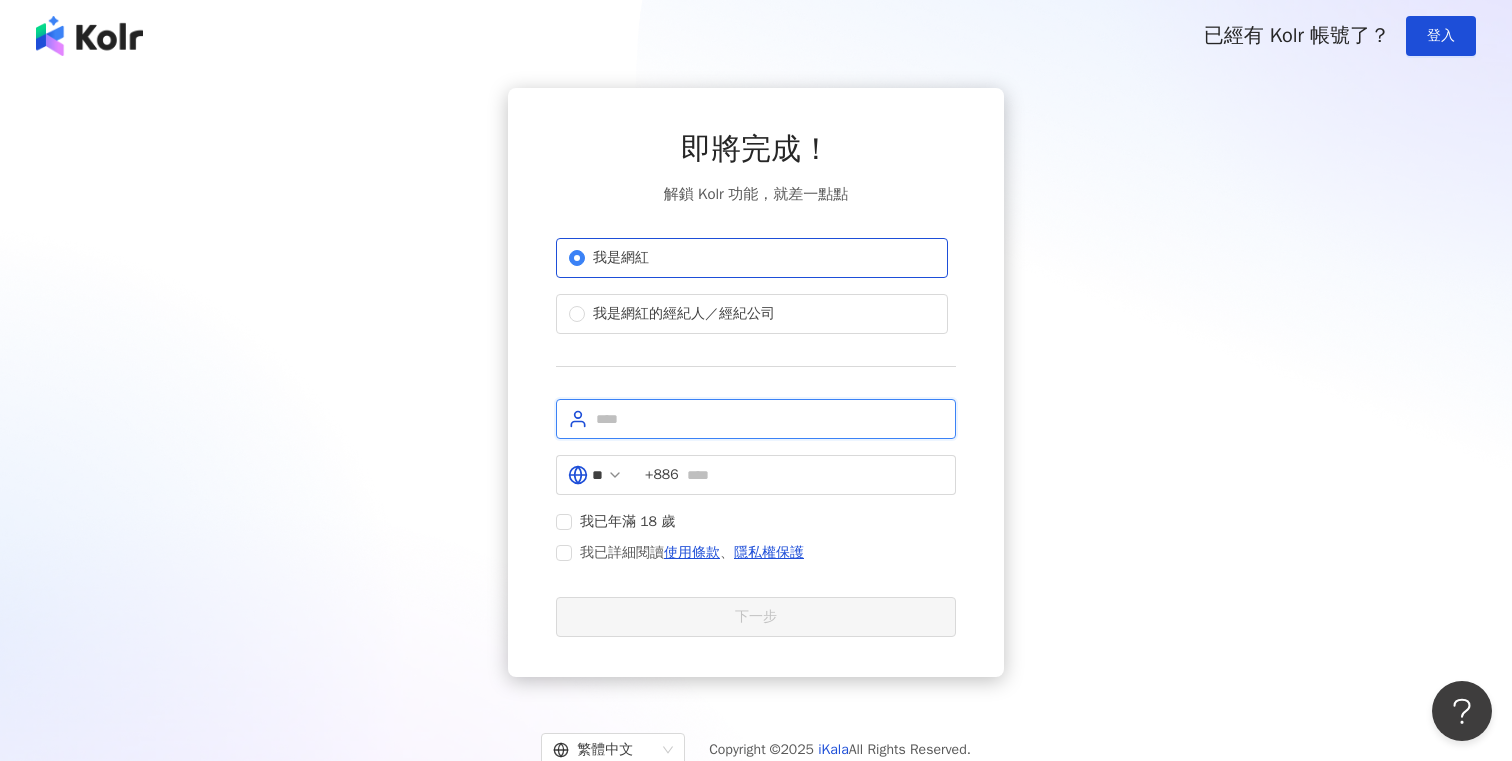 click at bounding box center [770, 419] 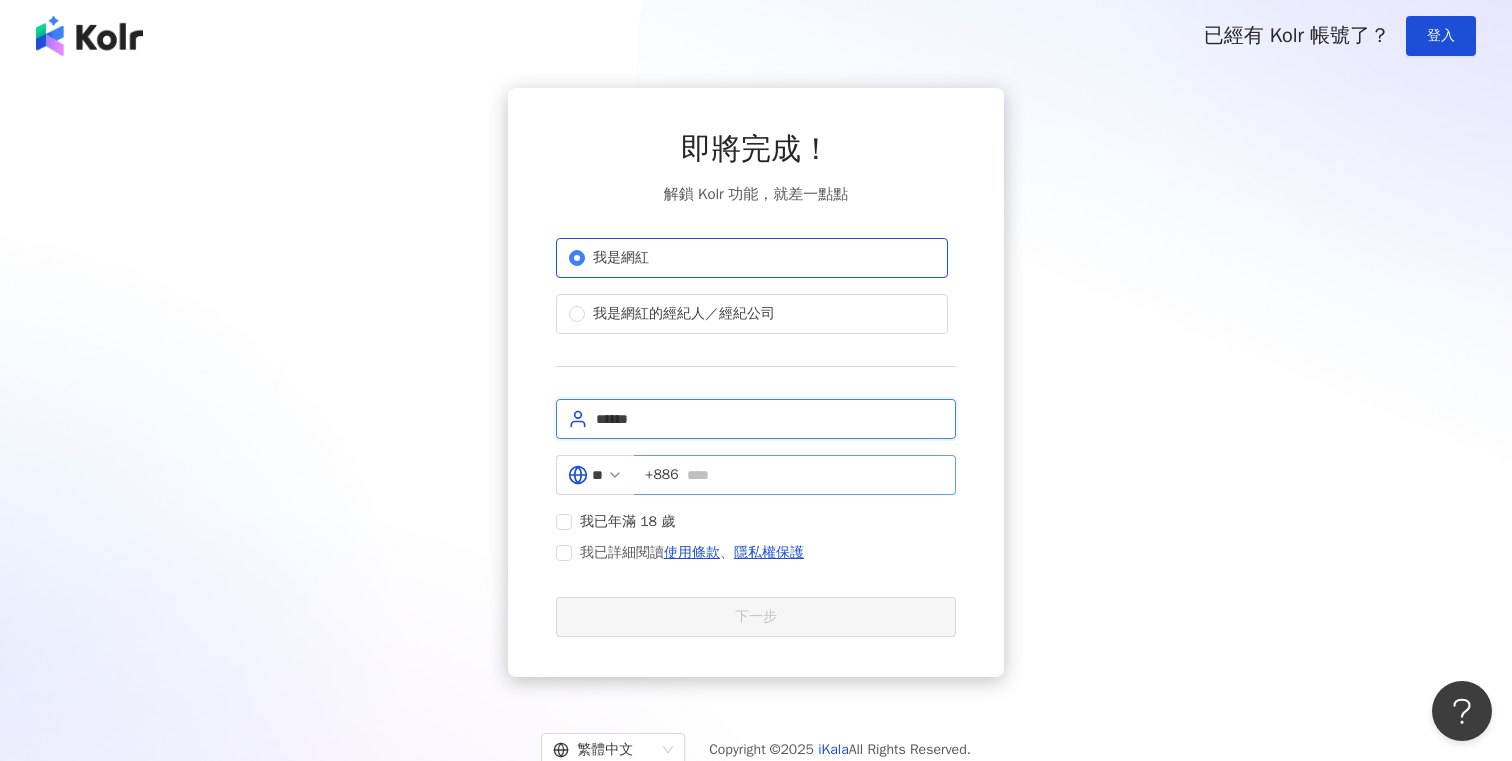type on "******" 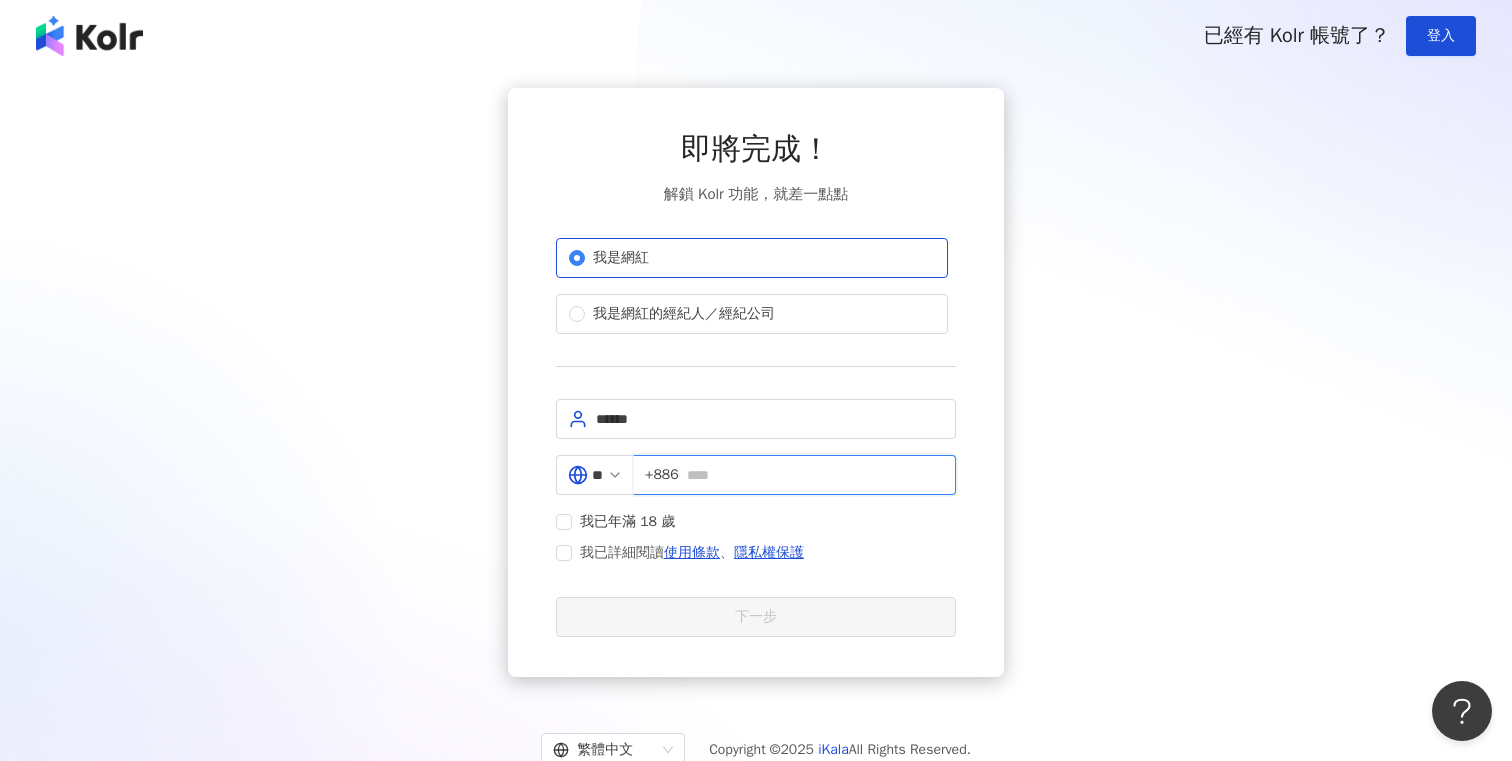click at bounding box center [815, 475] 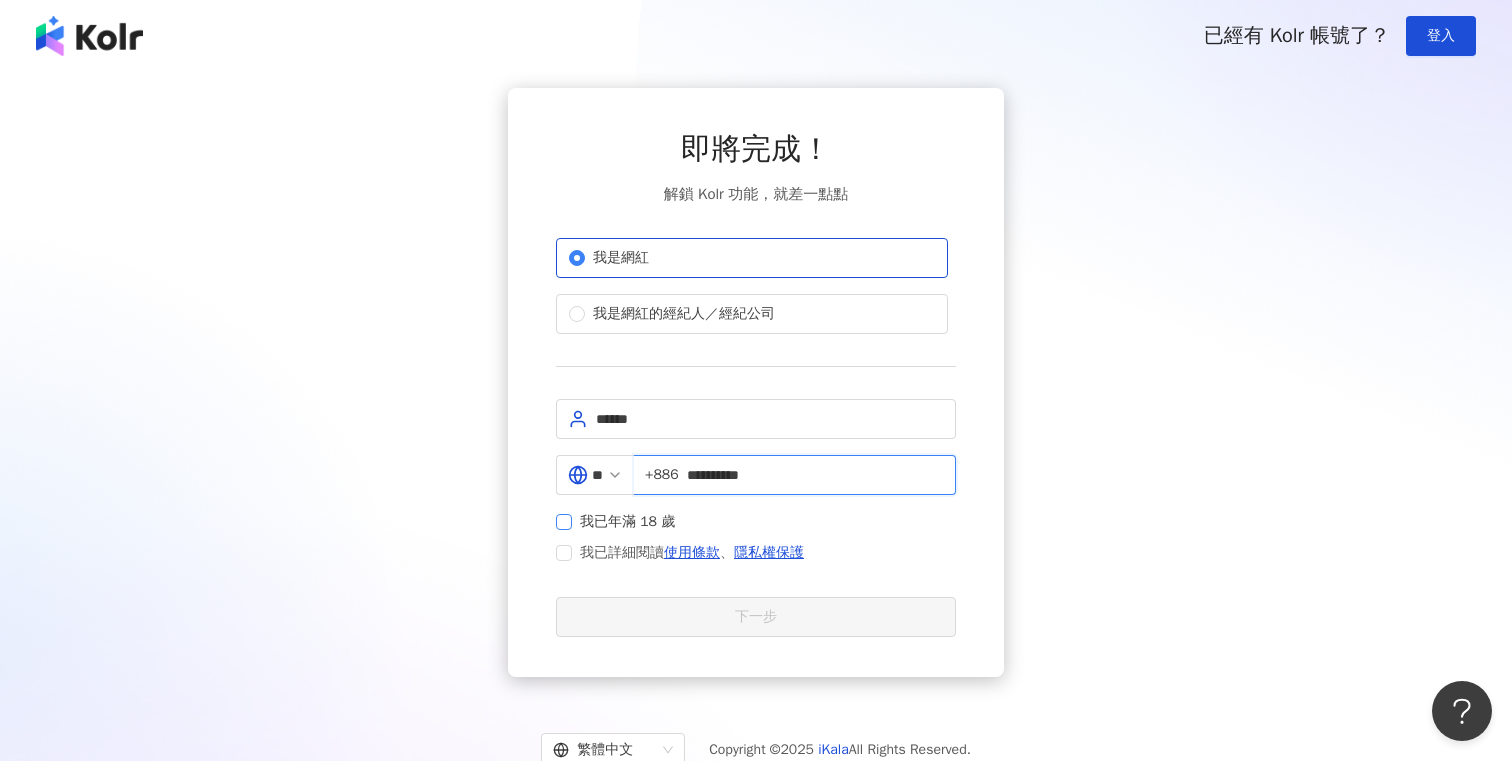 type on "**********" 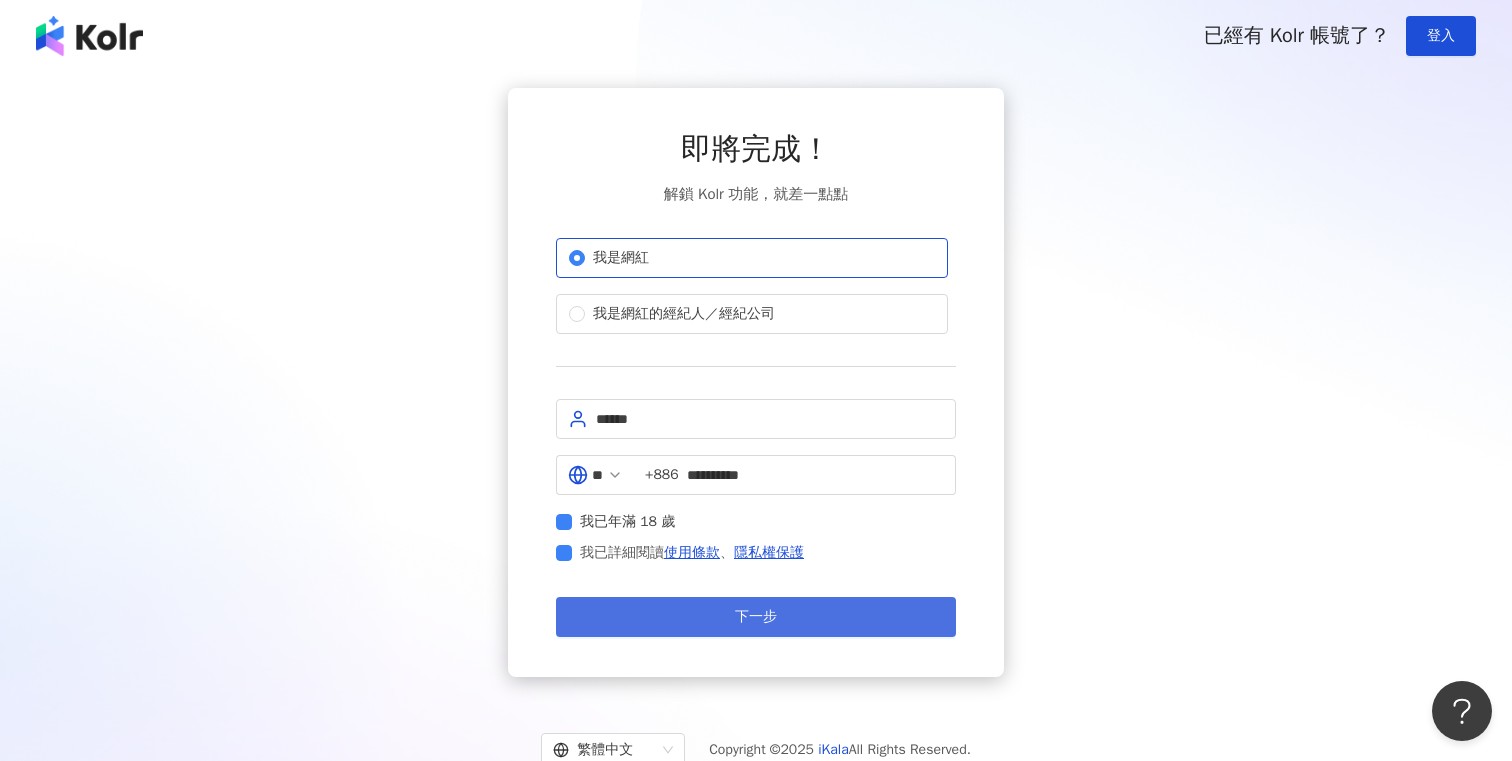 click on "下一步" at bounding box center [756, 617] 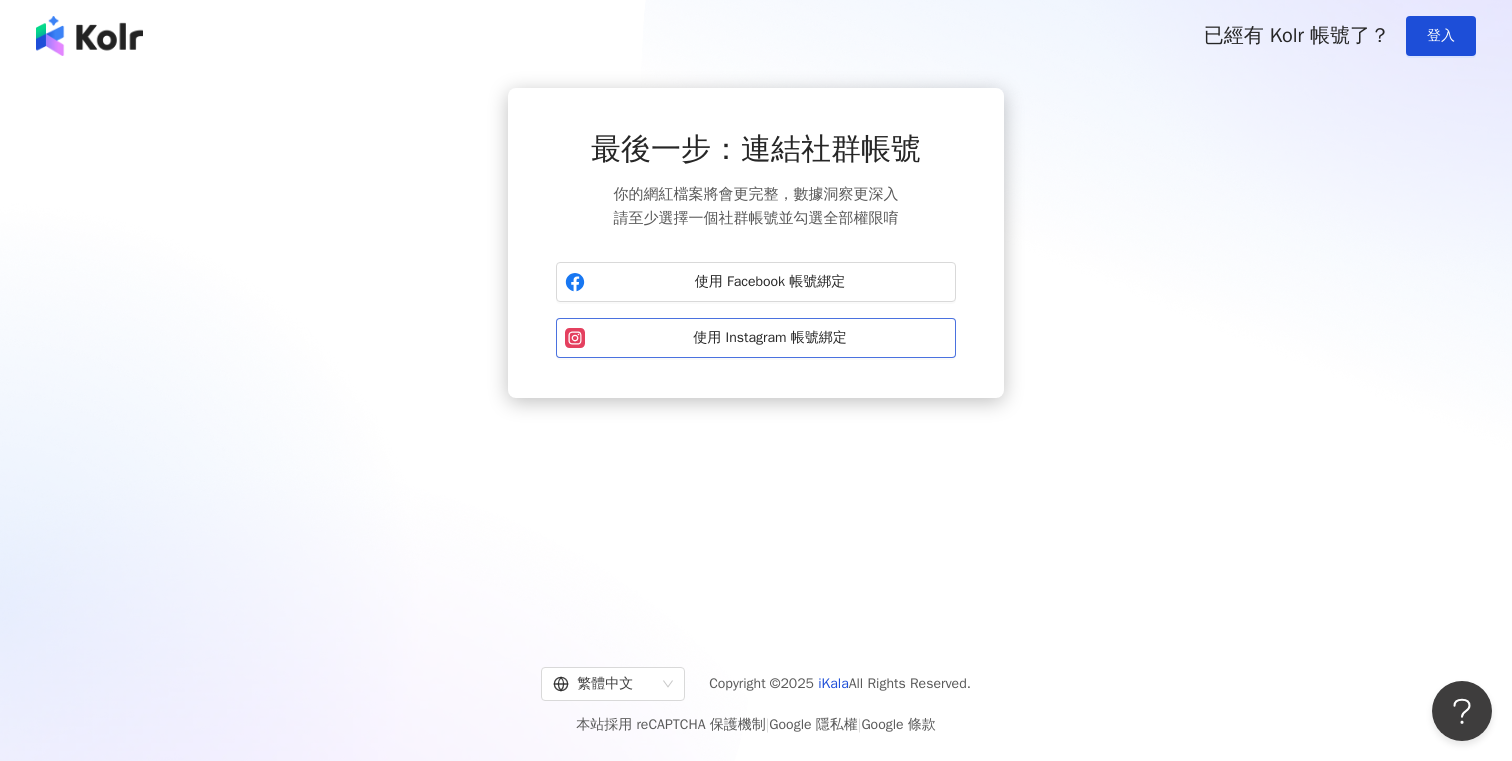 click on "使用 Instagram 帳號綁定" at bounding box center (770, 338) 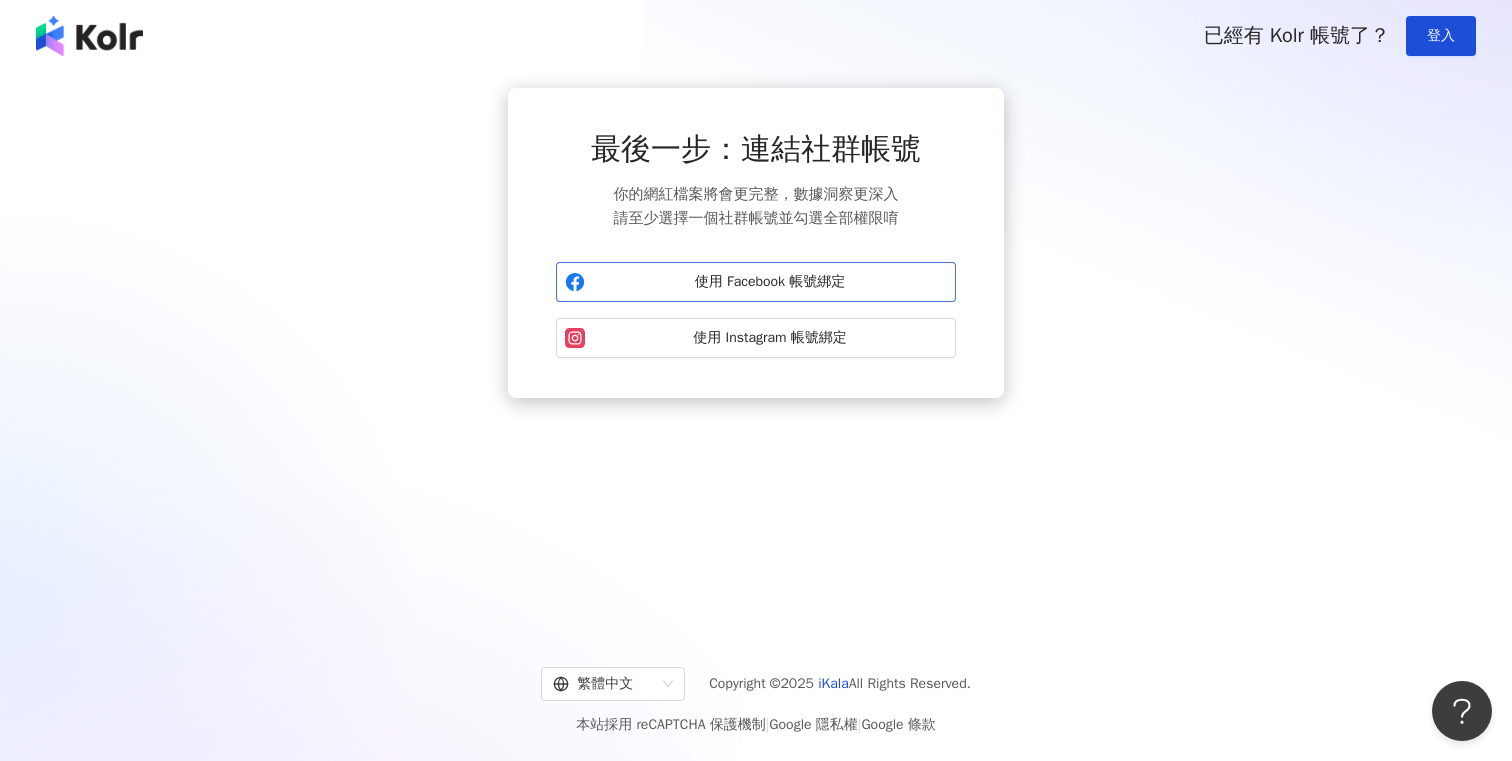 click on "使用 Facebook 帳號綁定" at bounding box center [770, 282] 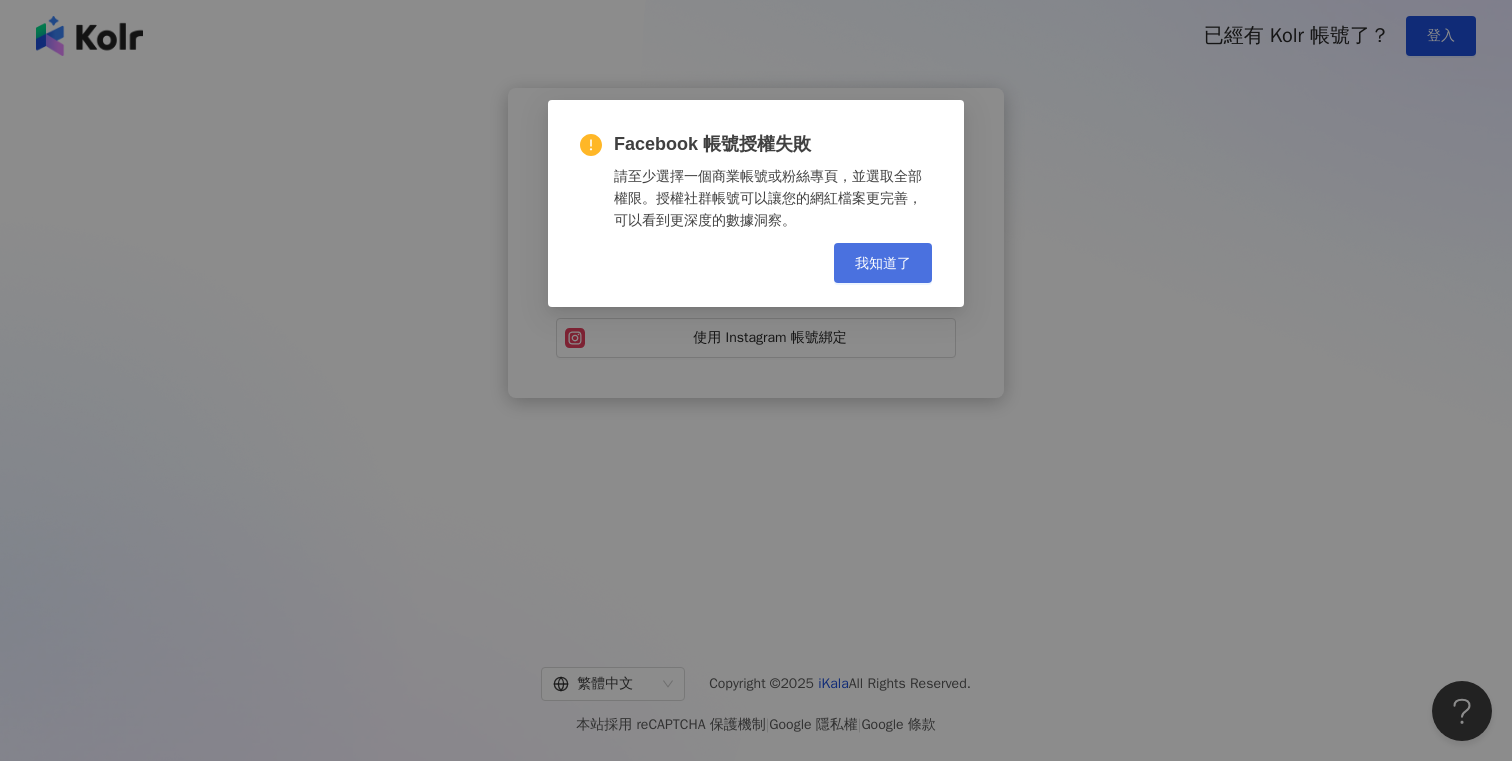 click on "我知道了" at bounding box center [883, 263] 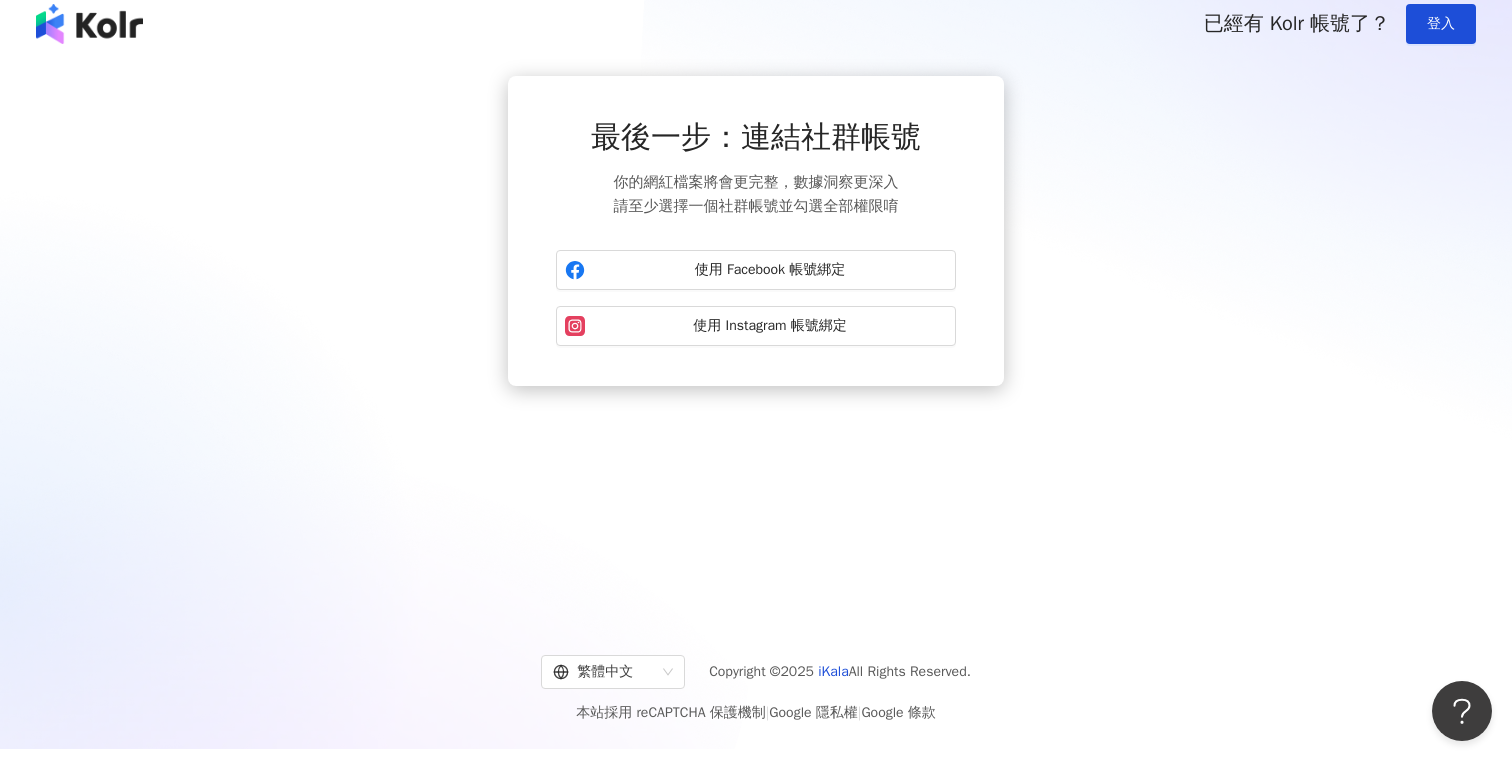 scroll, scrollTop: 0, scrollLeft: 0, axis: both 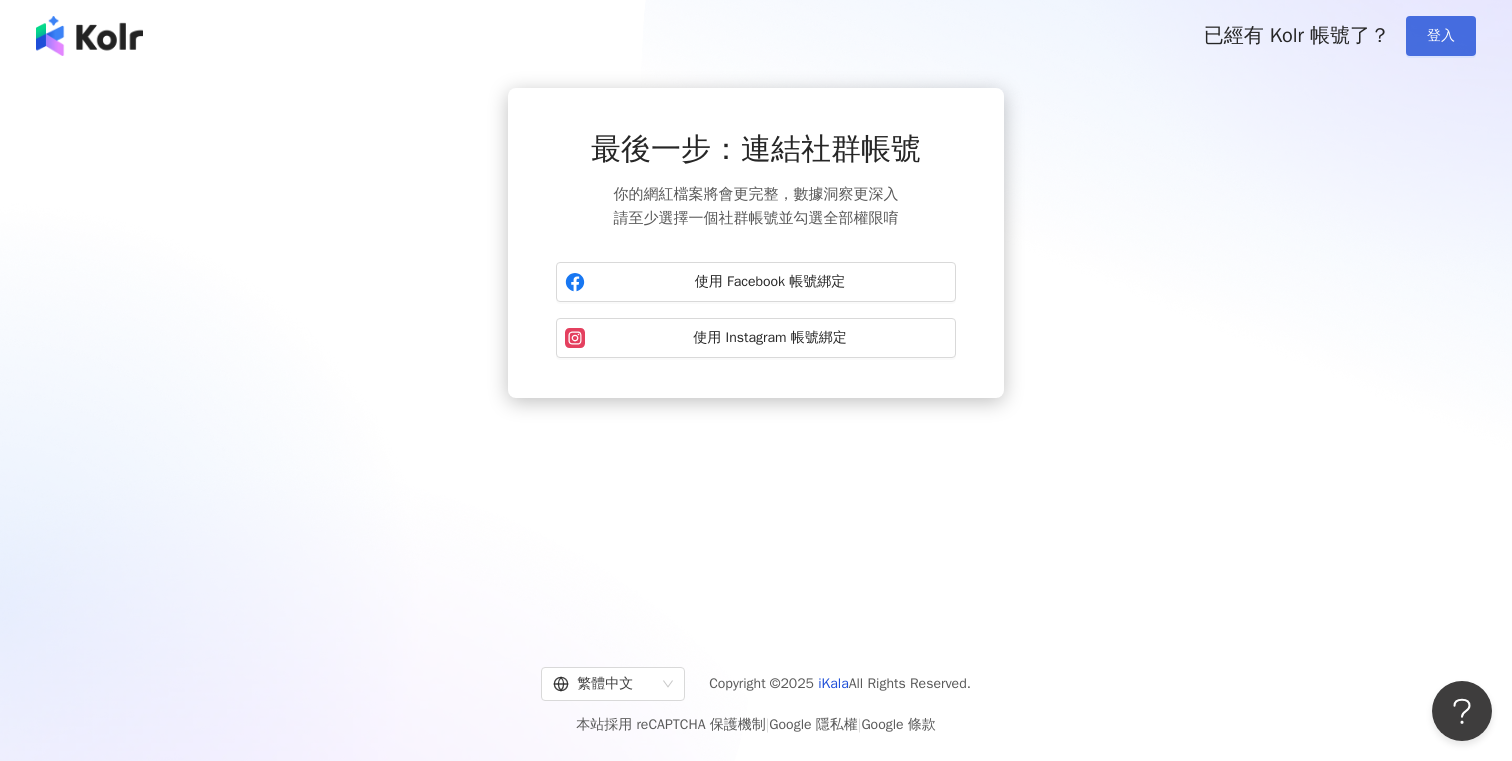 click on "登入" at bounding box center [1441, 36] 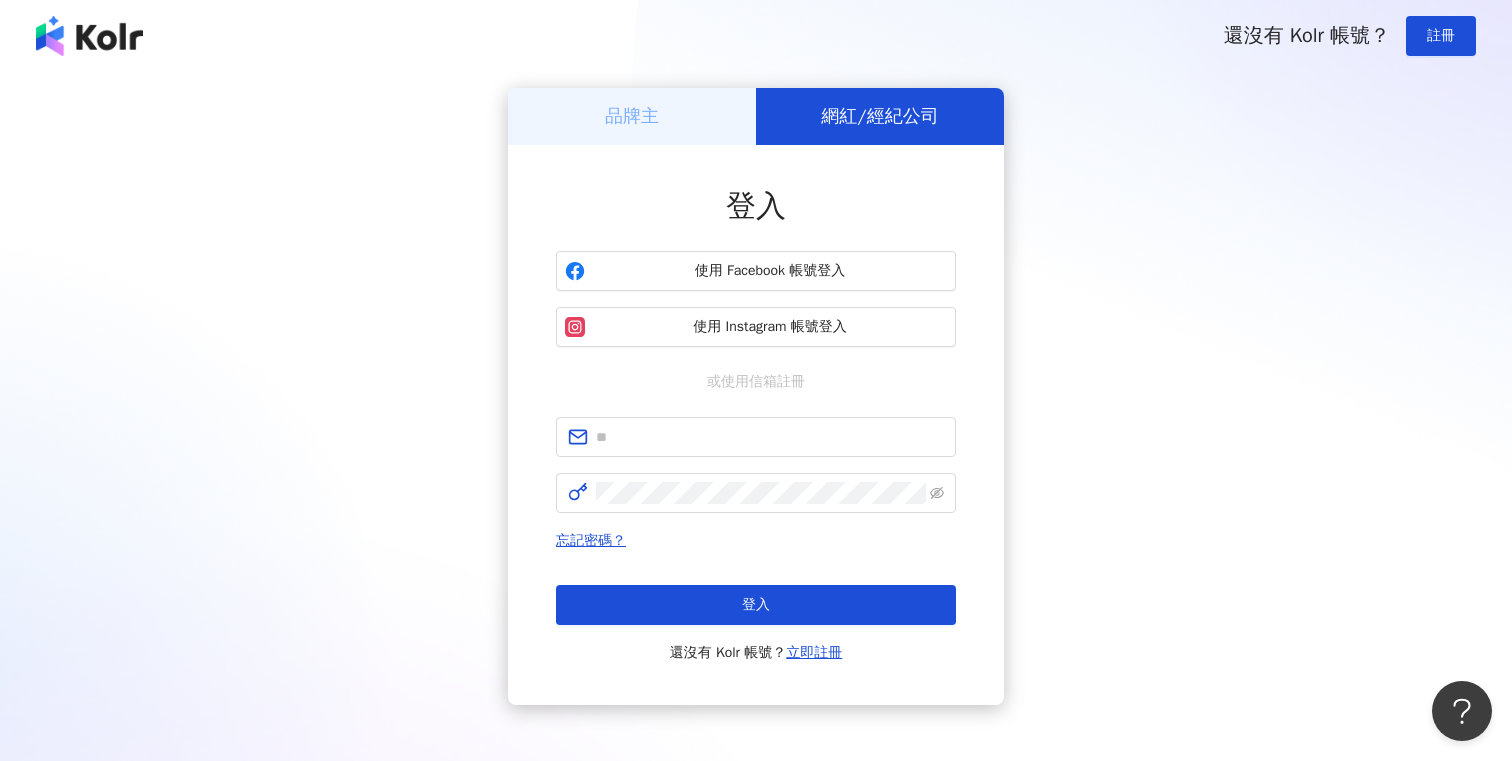 click on "品牌主" at bounding box center [632, 116] 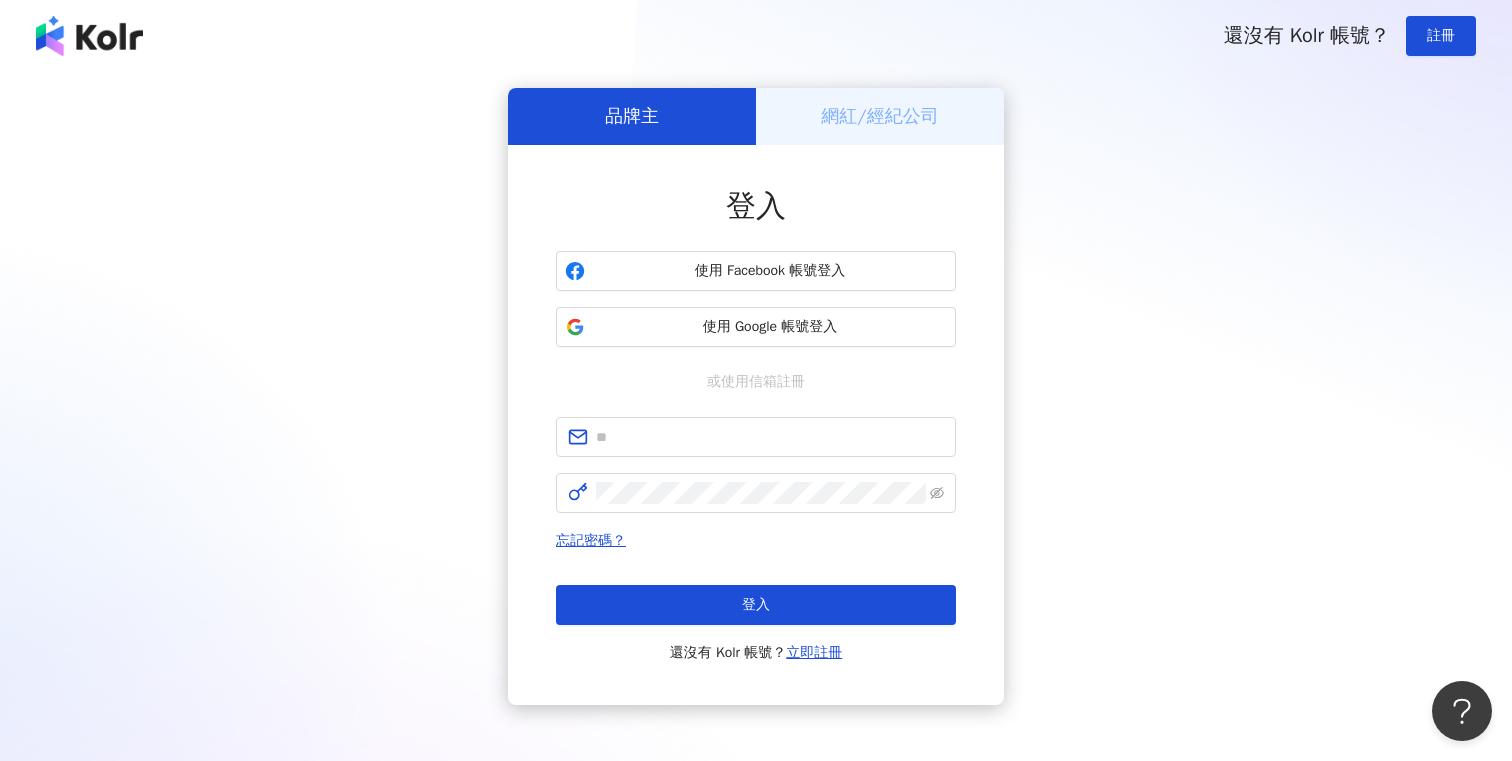 click on "網紅/經紀公司" at bounding box center (879, 116) 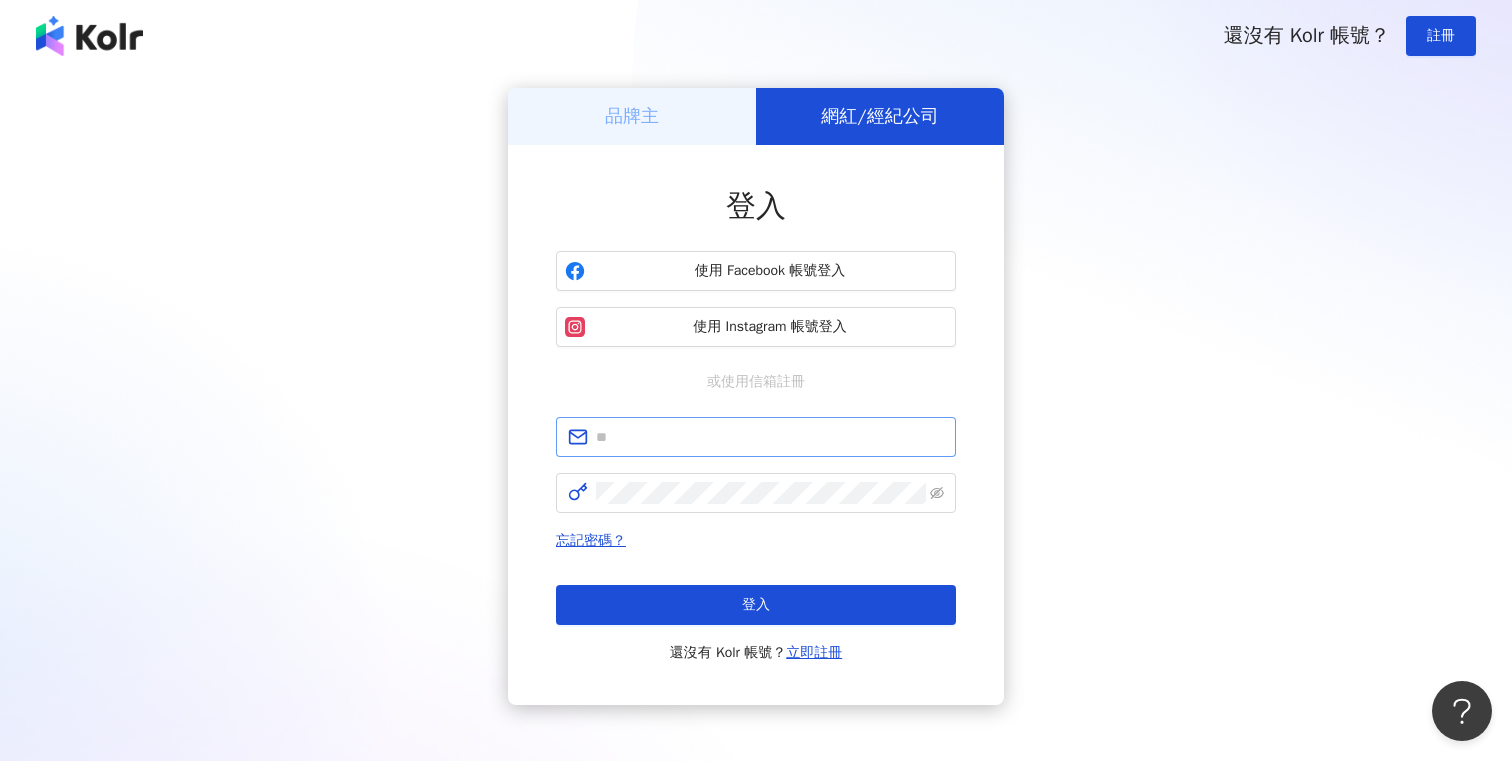 click at bounding box center (756, 437) 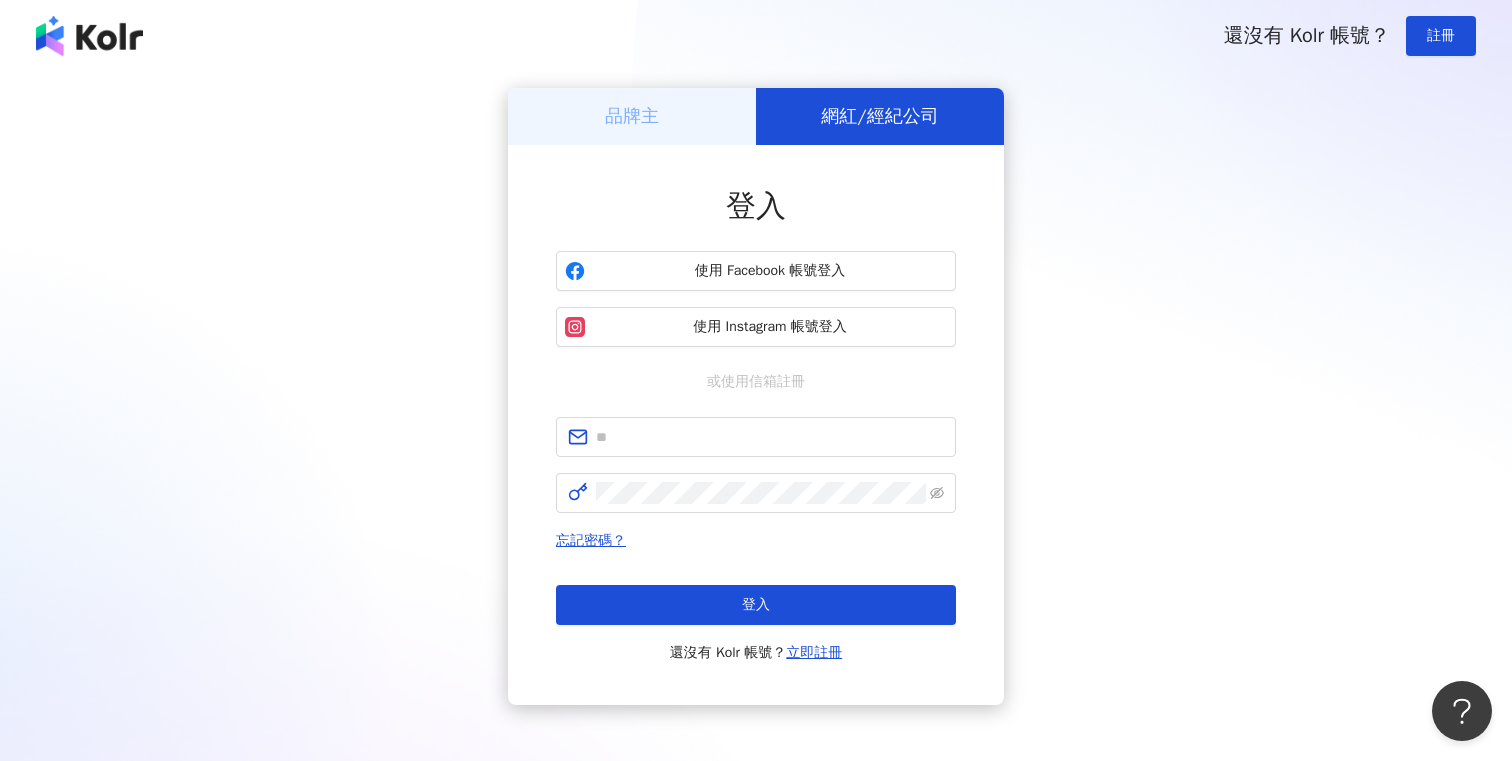 click on "還沒有 Kolr 帳號？ 立即註冊" at bounding box center [756, 653] 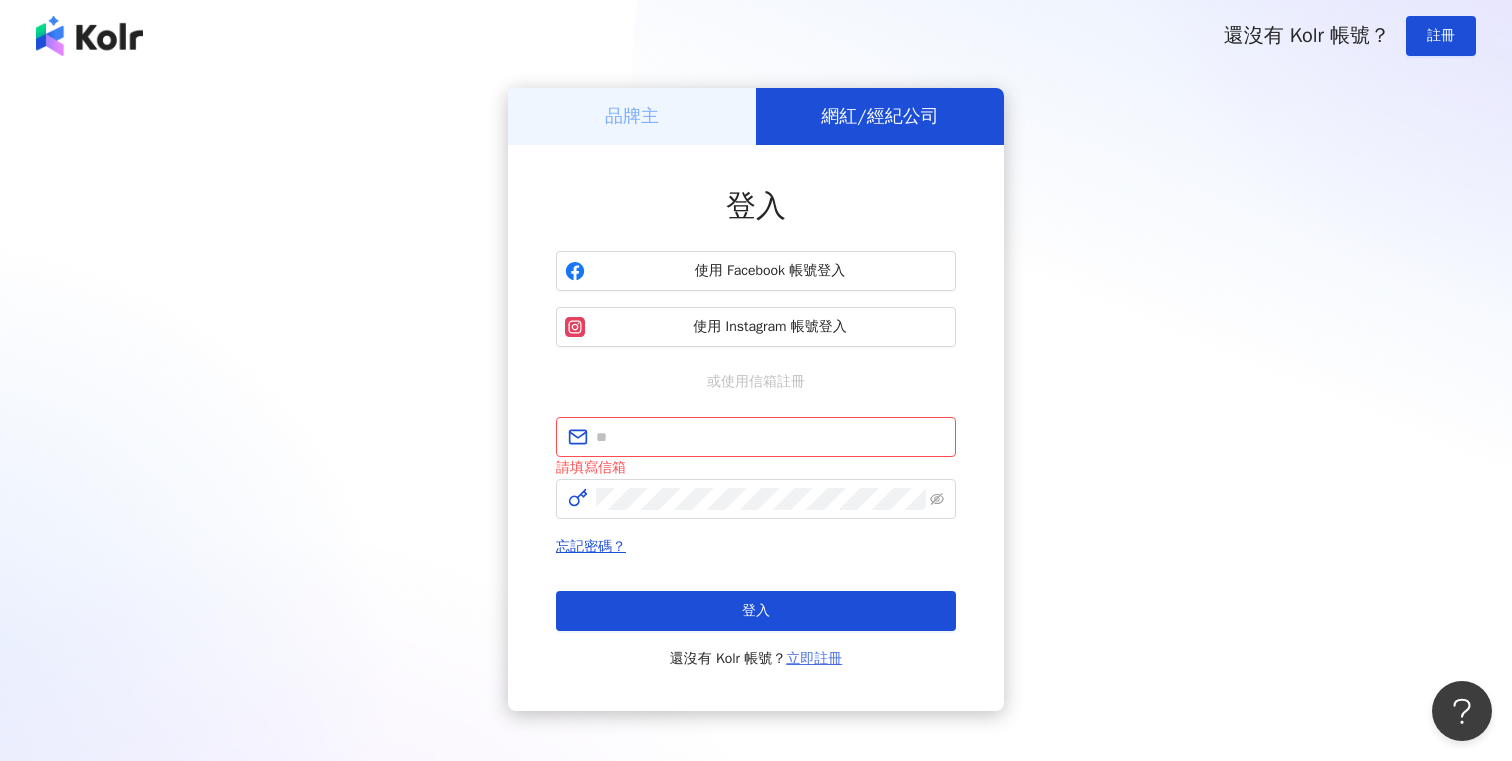 click on "立即註冊" at bounding box center [814, 658] 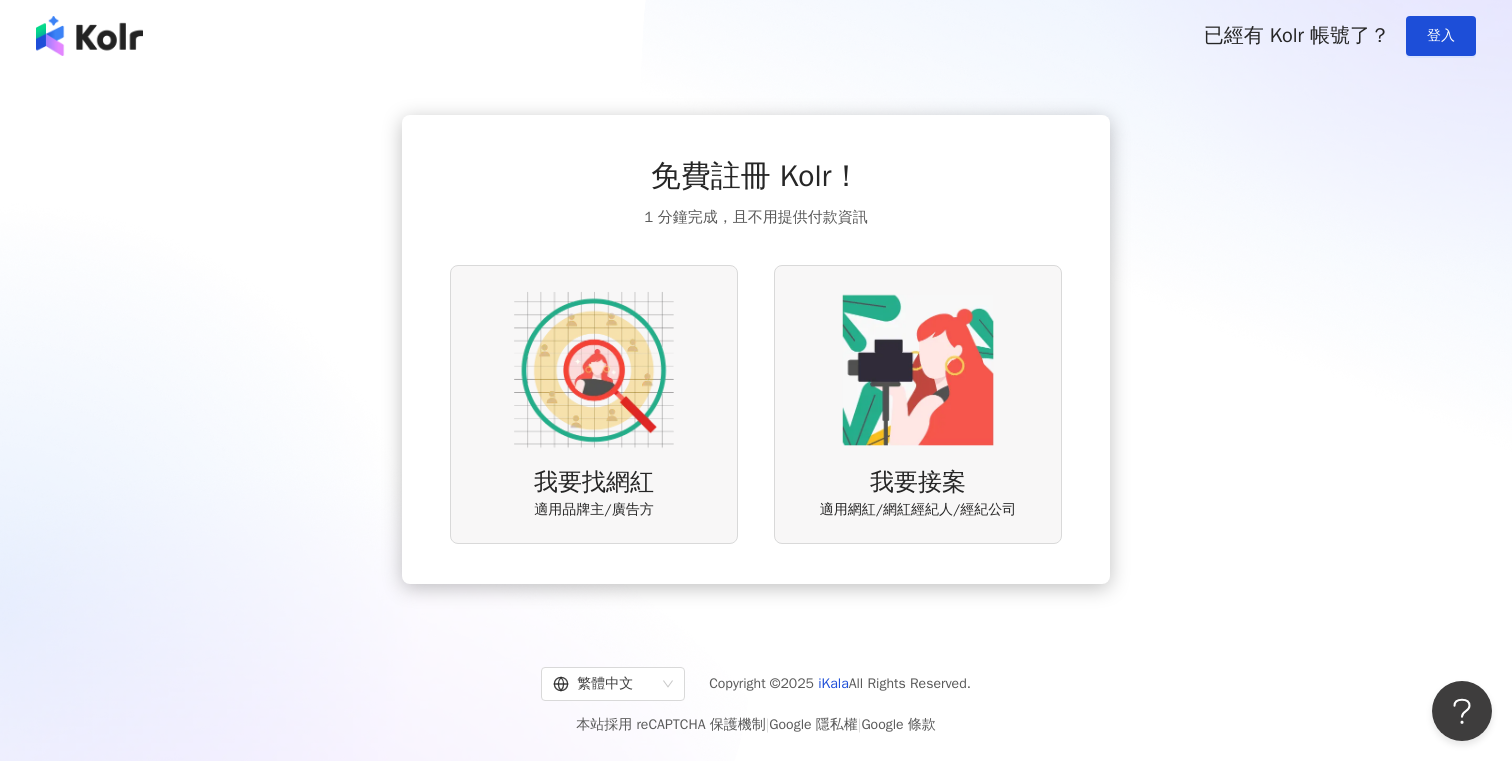 click at bounding box center [918, 370] 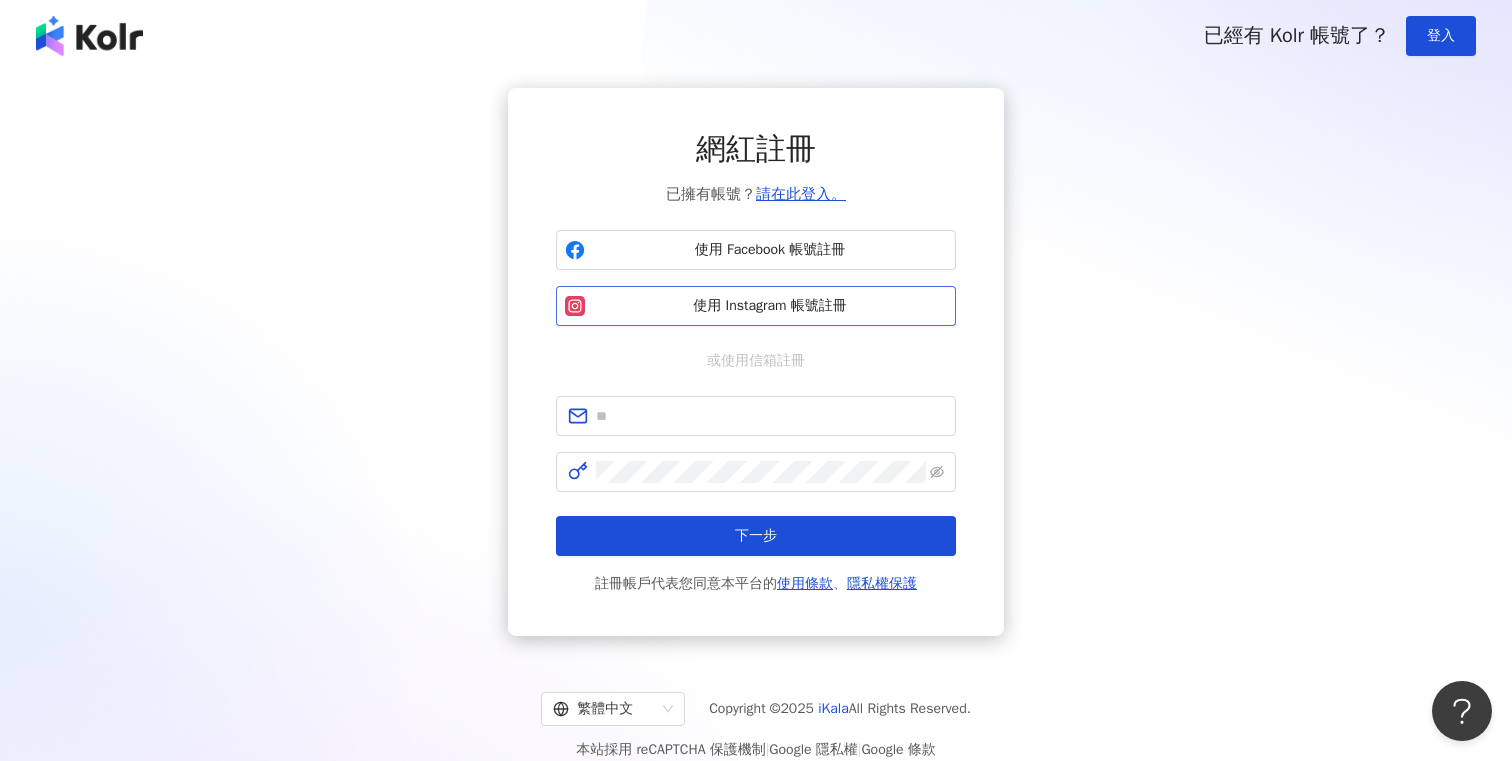 click on "使用 Instagram 帳號註冊" at bounding box center [770, 306] 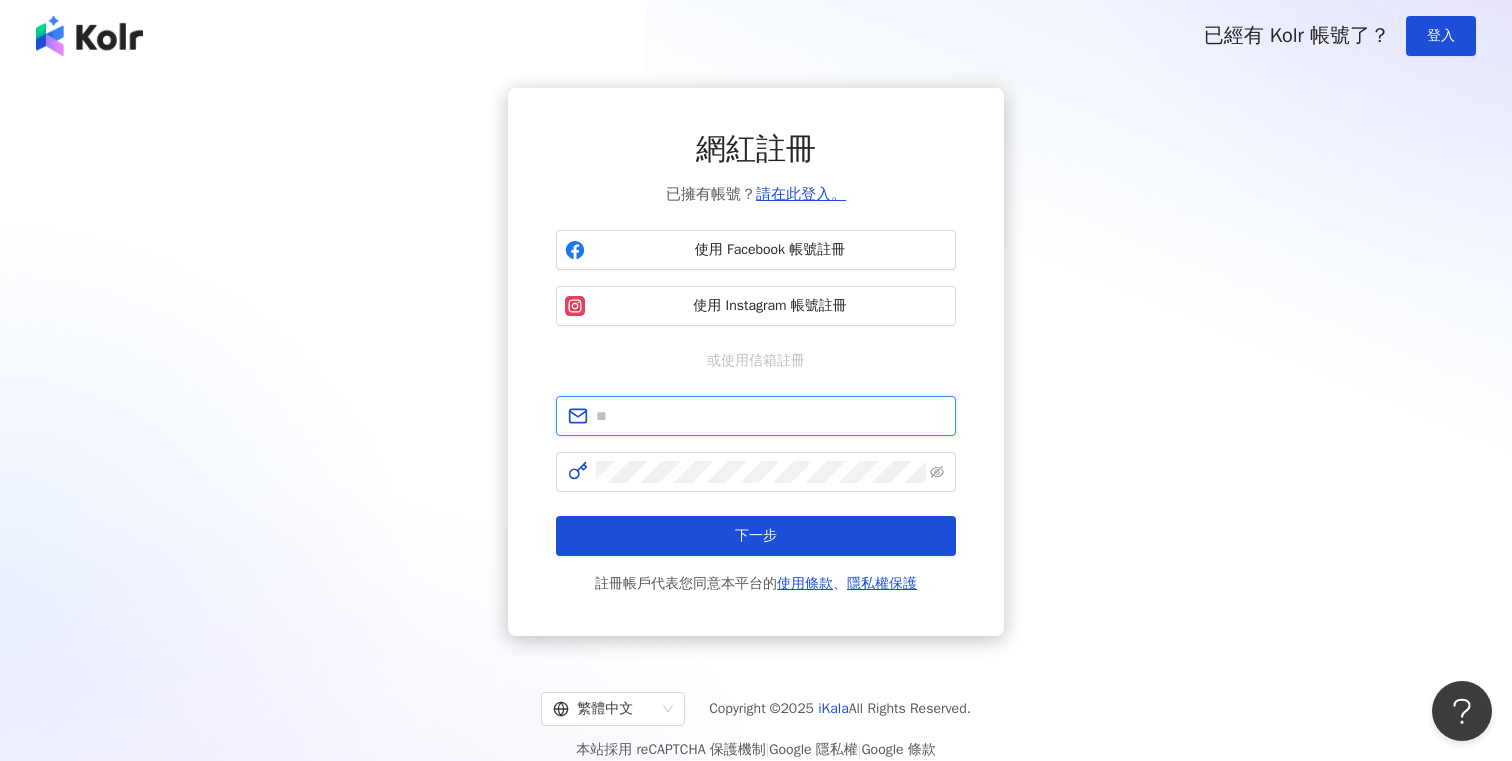 click at bounding box center (770, 416) 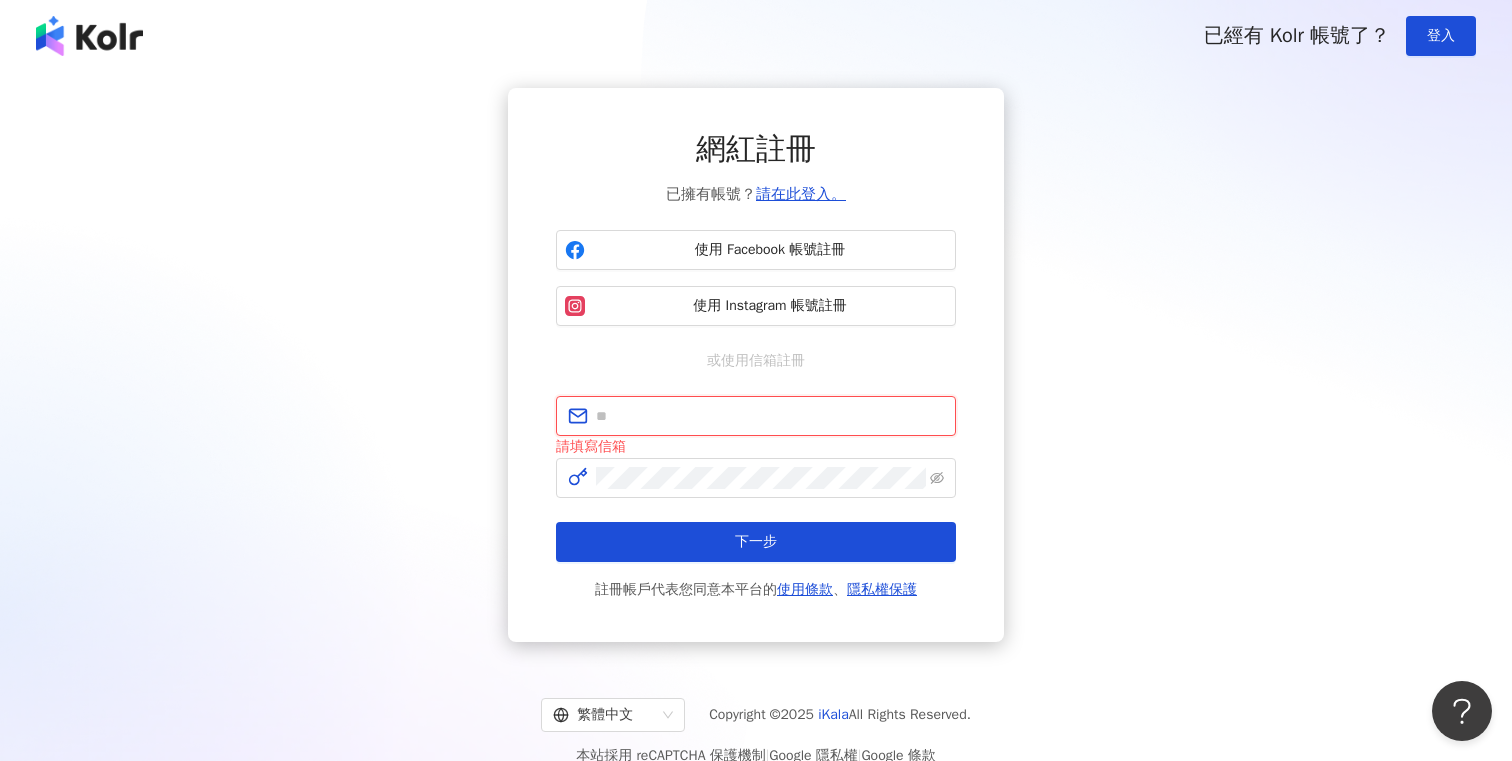 type on "**********" 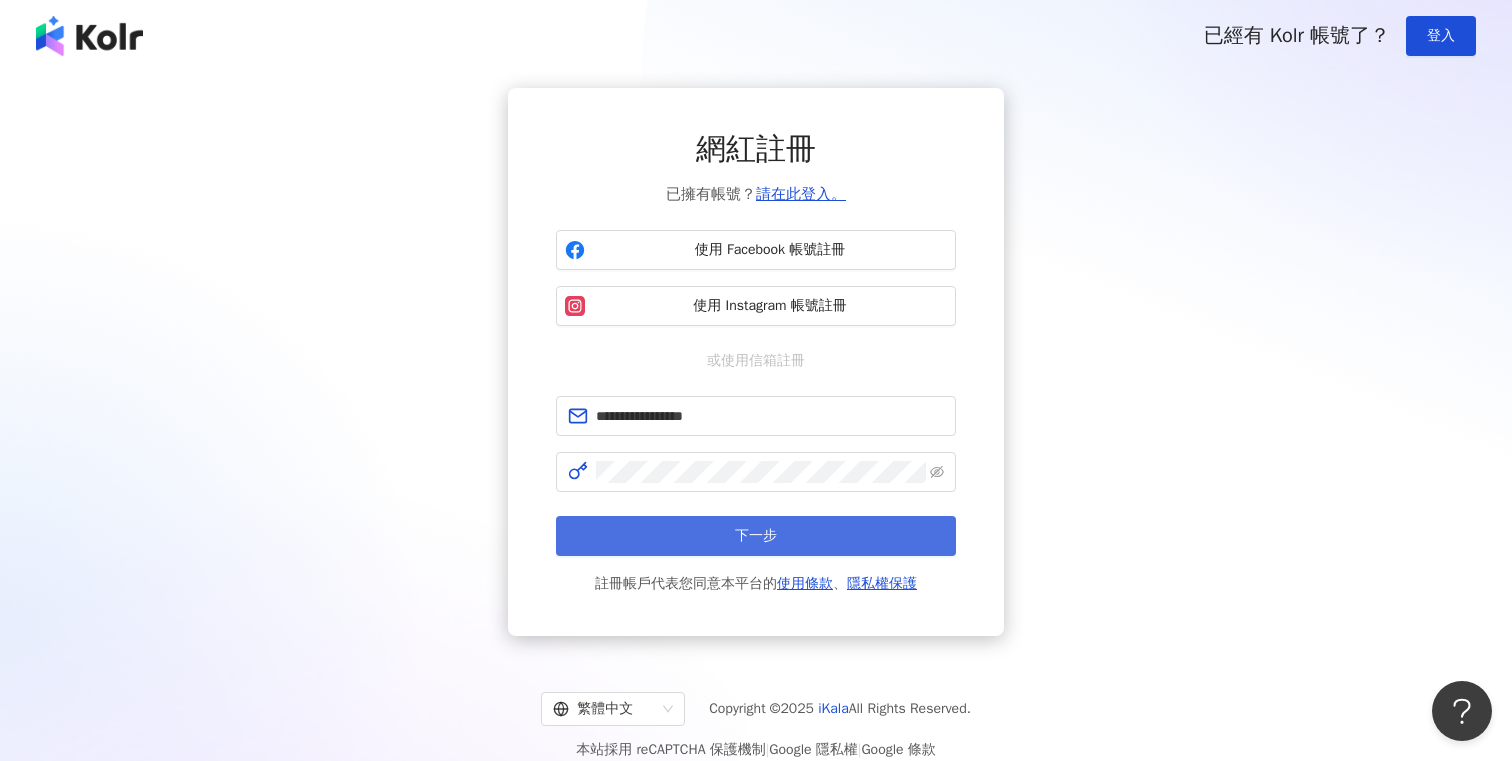 click on "下一步" at bounding box center [756, 536] 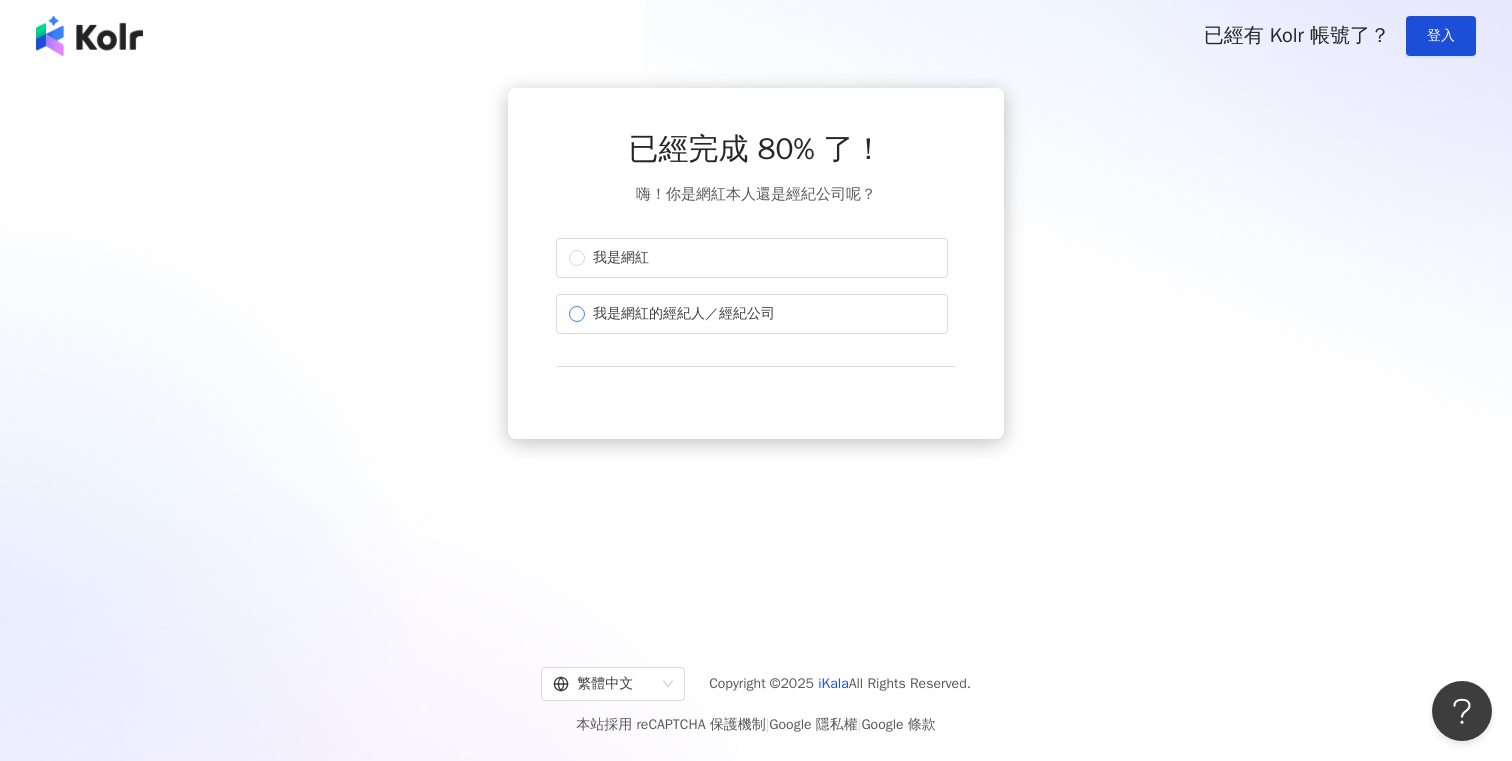click on "我是網紅的經紀人／經紀公司" at bounding box center [752, 314] 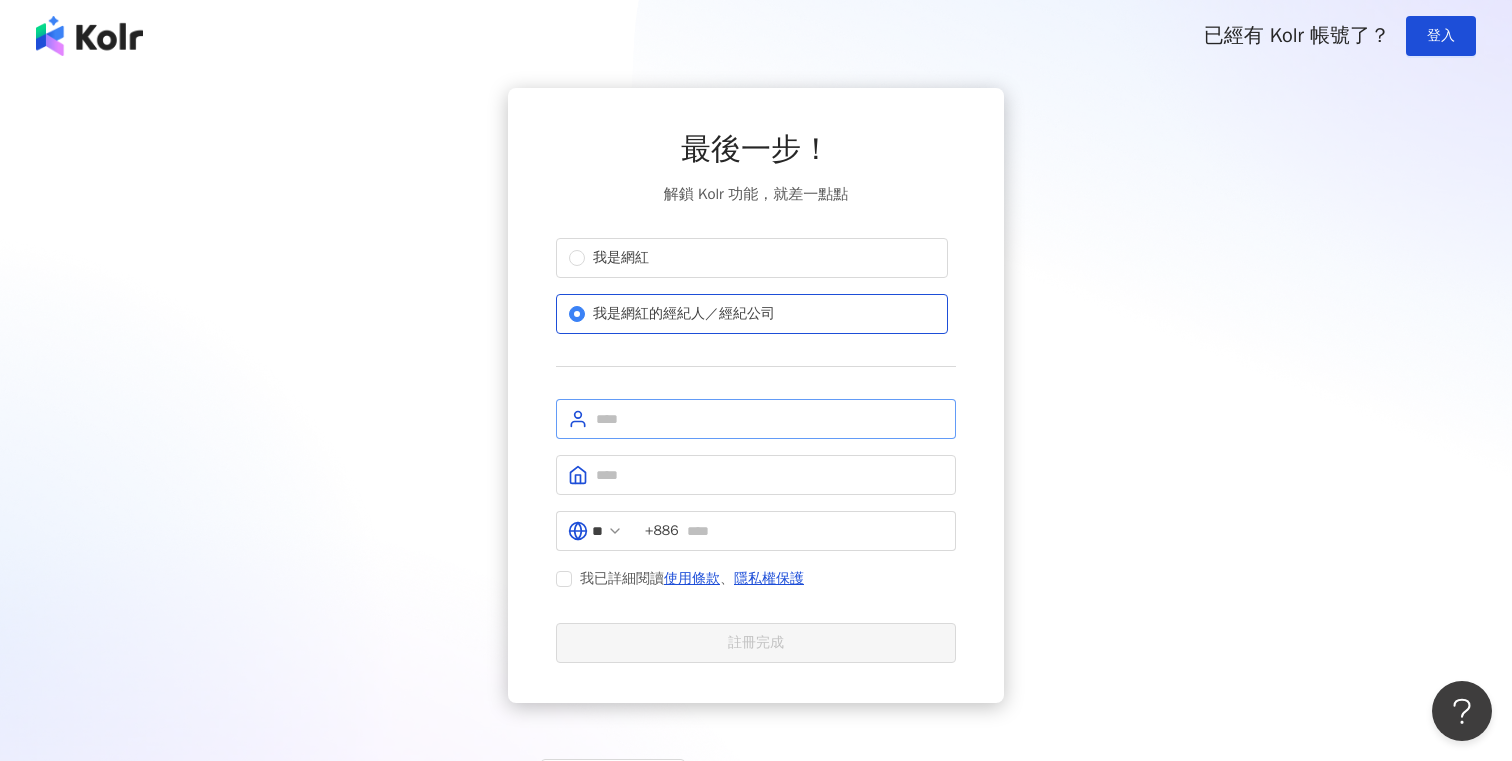 click at bounding box center (756, 419) 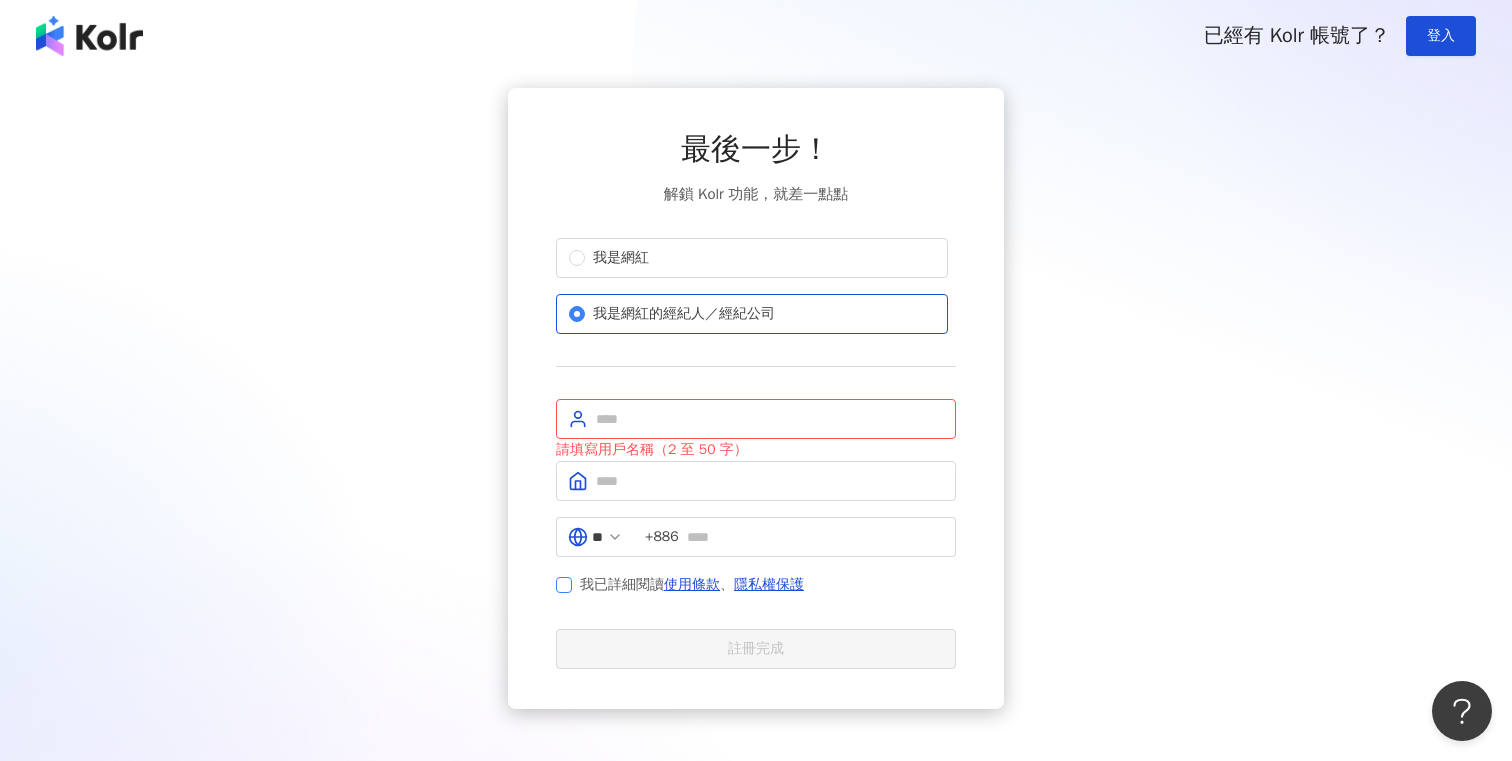 click on "我已詳細閱讀 使用條款 、 隱私權保護" at bounding box center (692, 585) 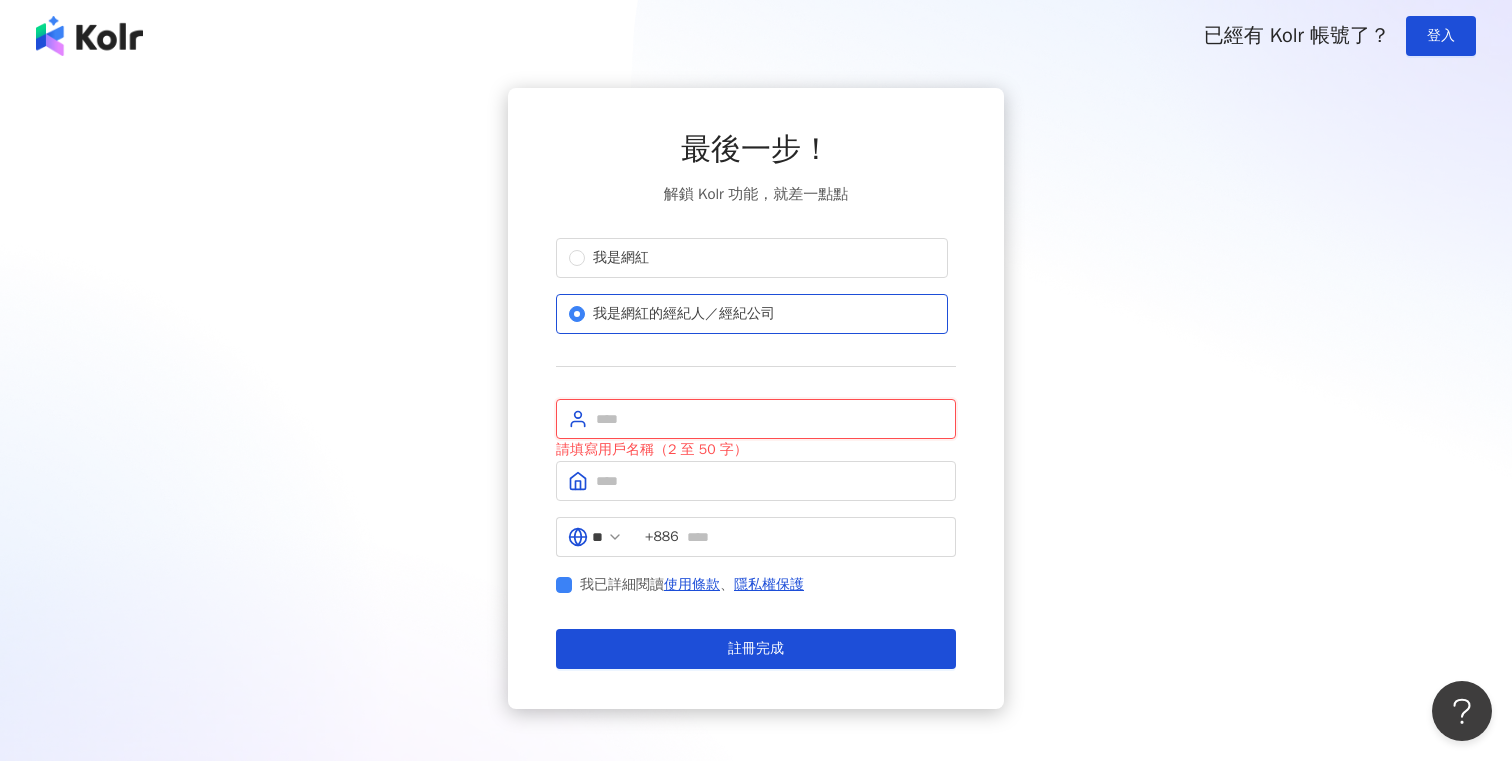 click at bounding box center (770, 419) 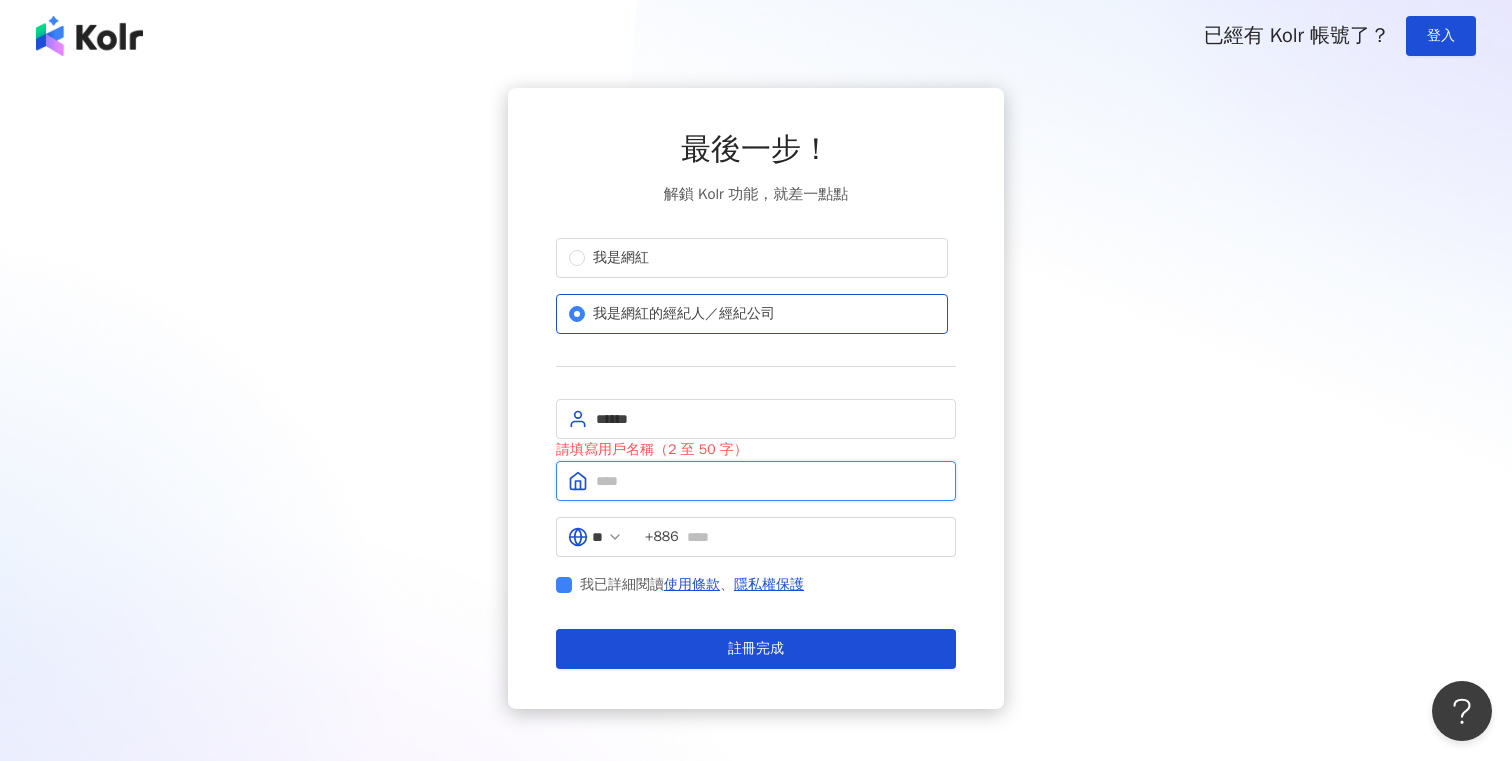click at bounding box center (770, 481) 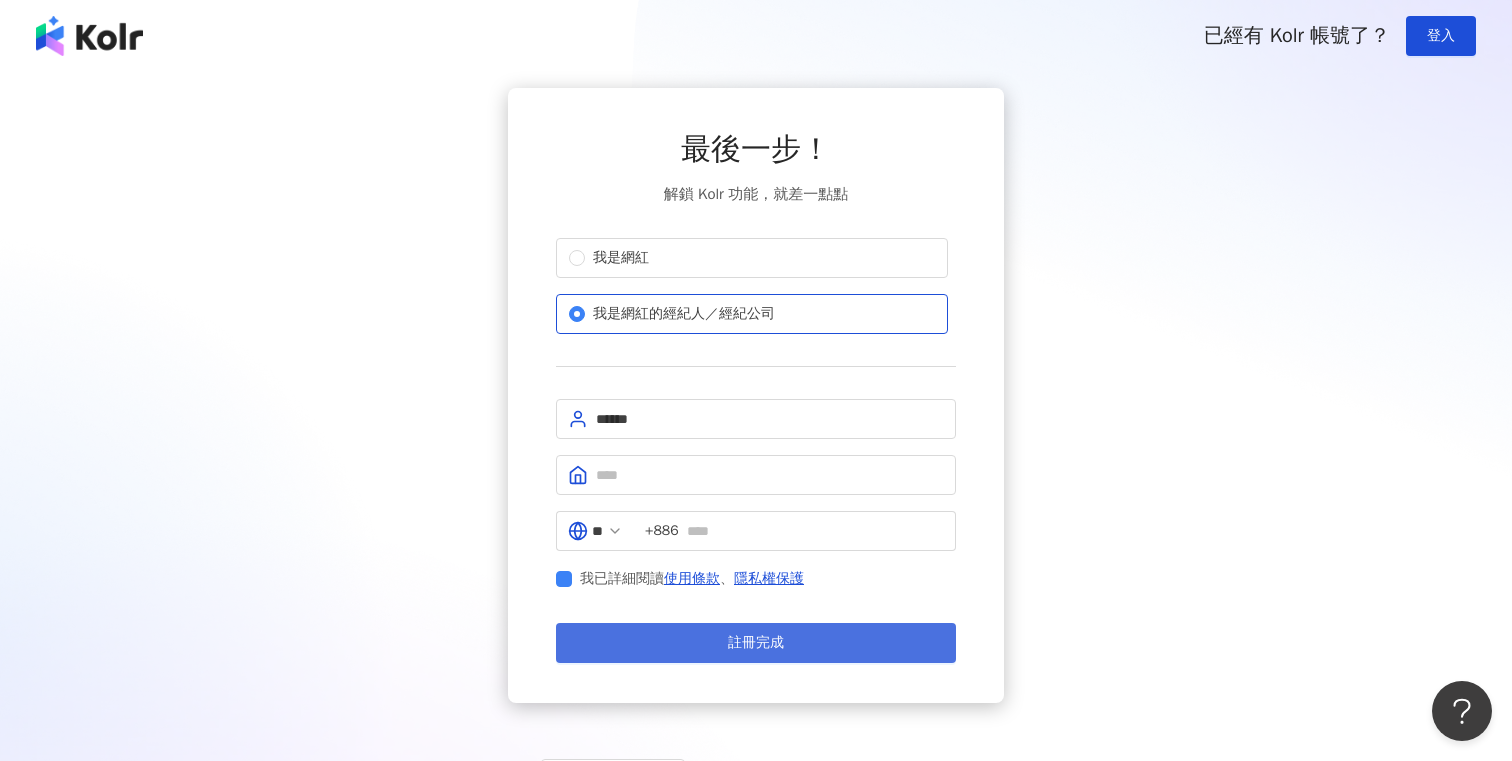 click on "註冊完成" at bounding box center [756, 643] 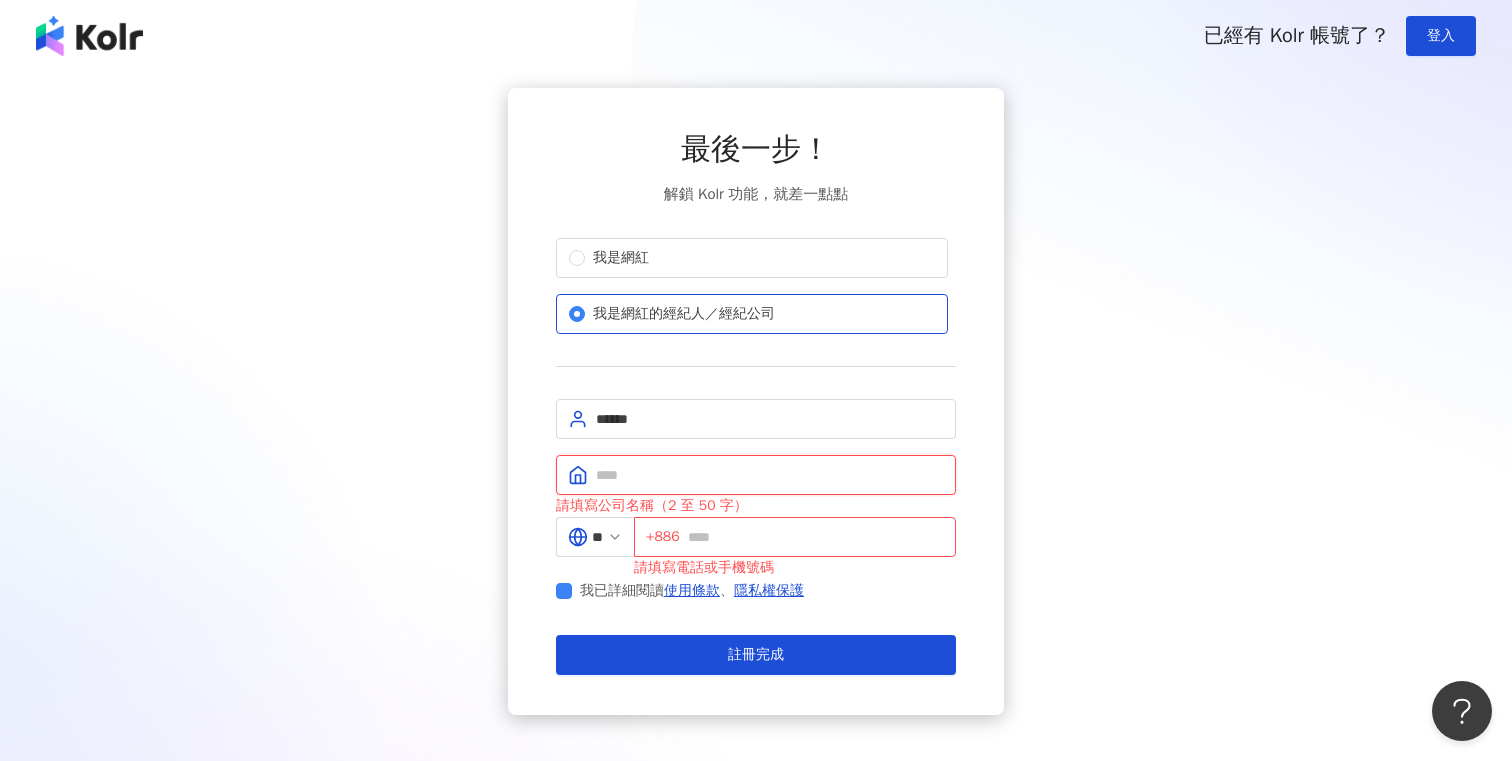 click at bounding box center [770, 475] 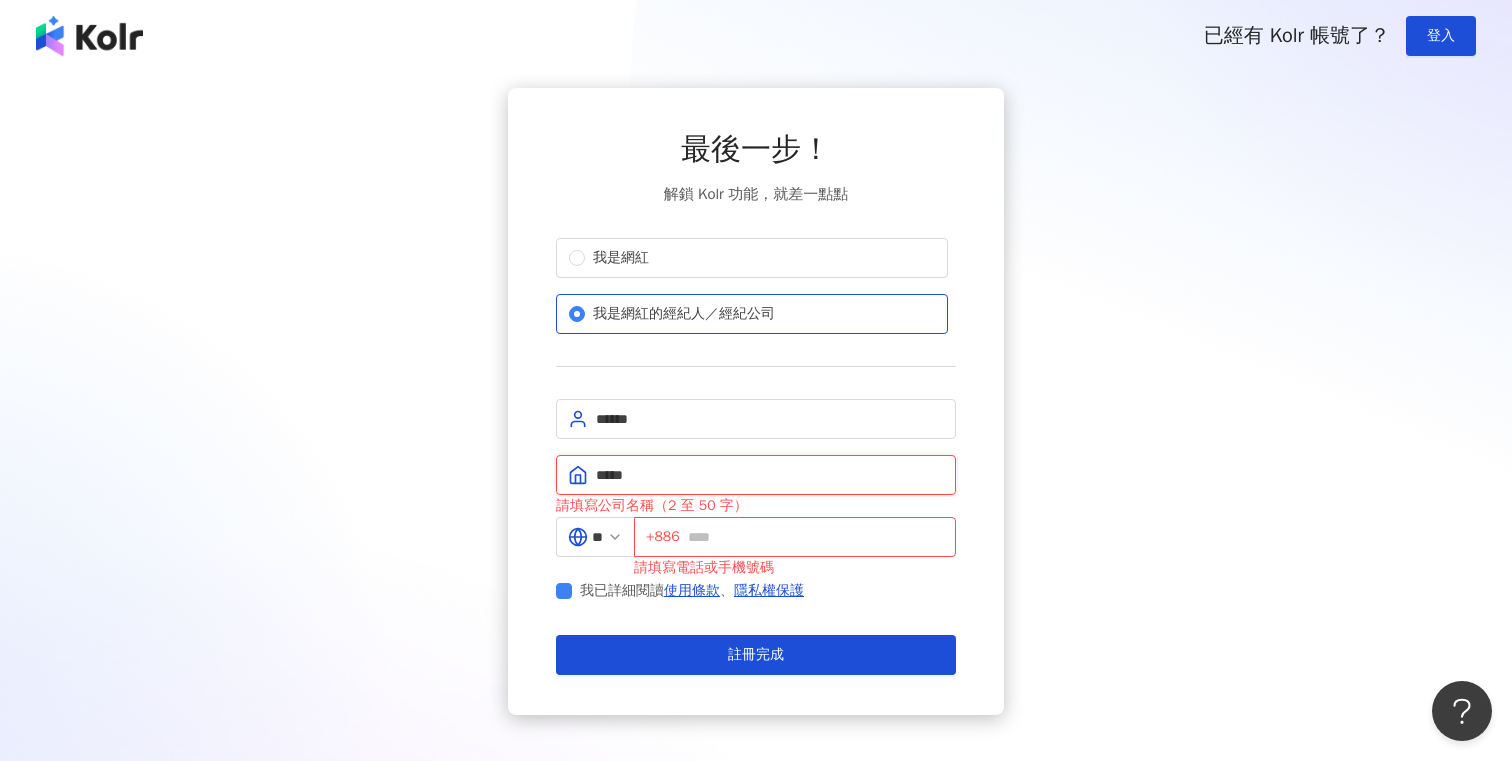 type on "*****" 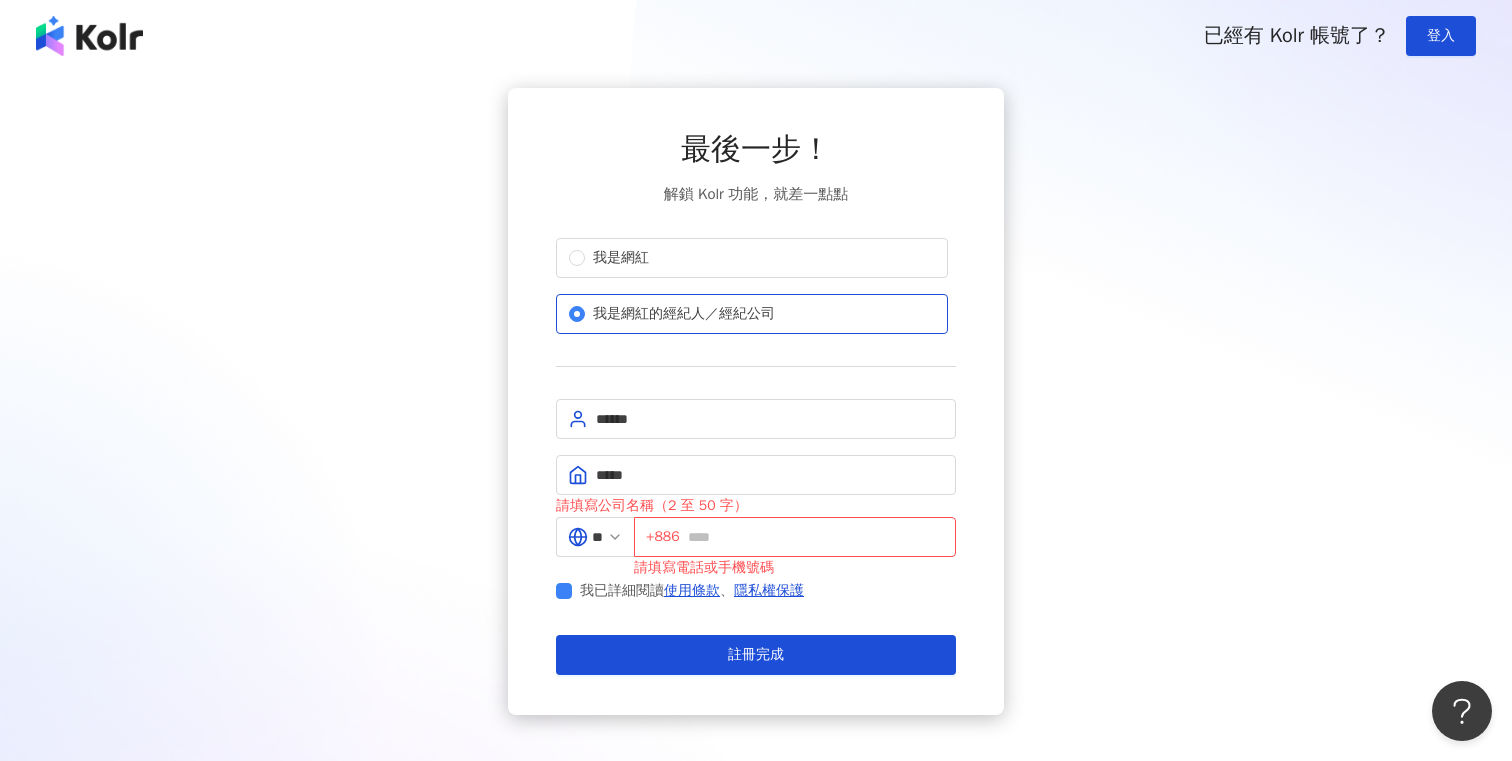 click on "請填寫公司名稱（2 至 50 字）" at bounding box center [756, 506] 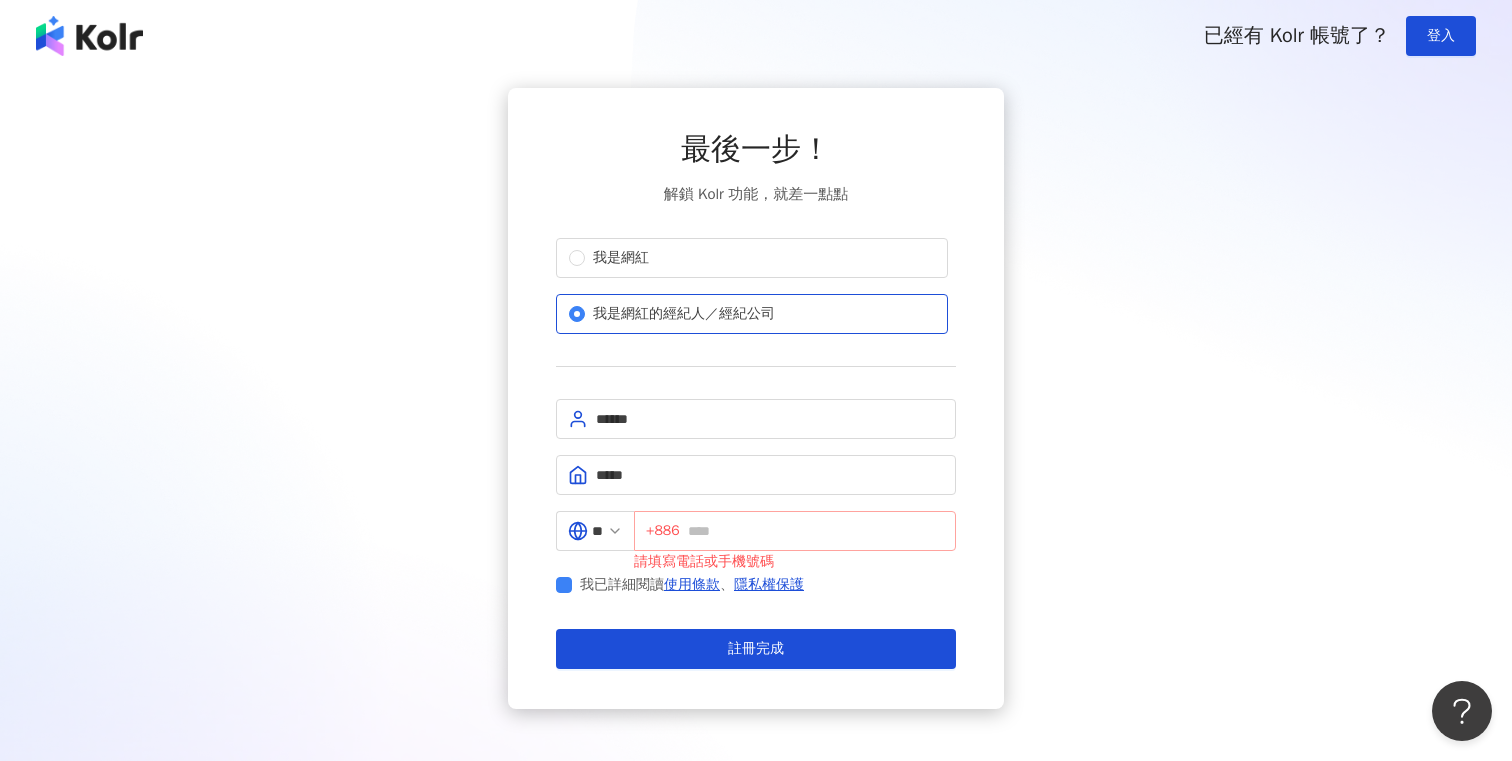 click on "+886" at bounding box center [795, 531] 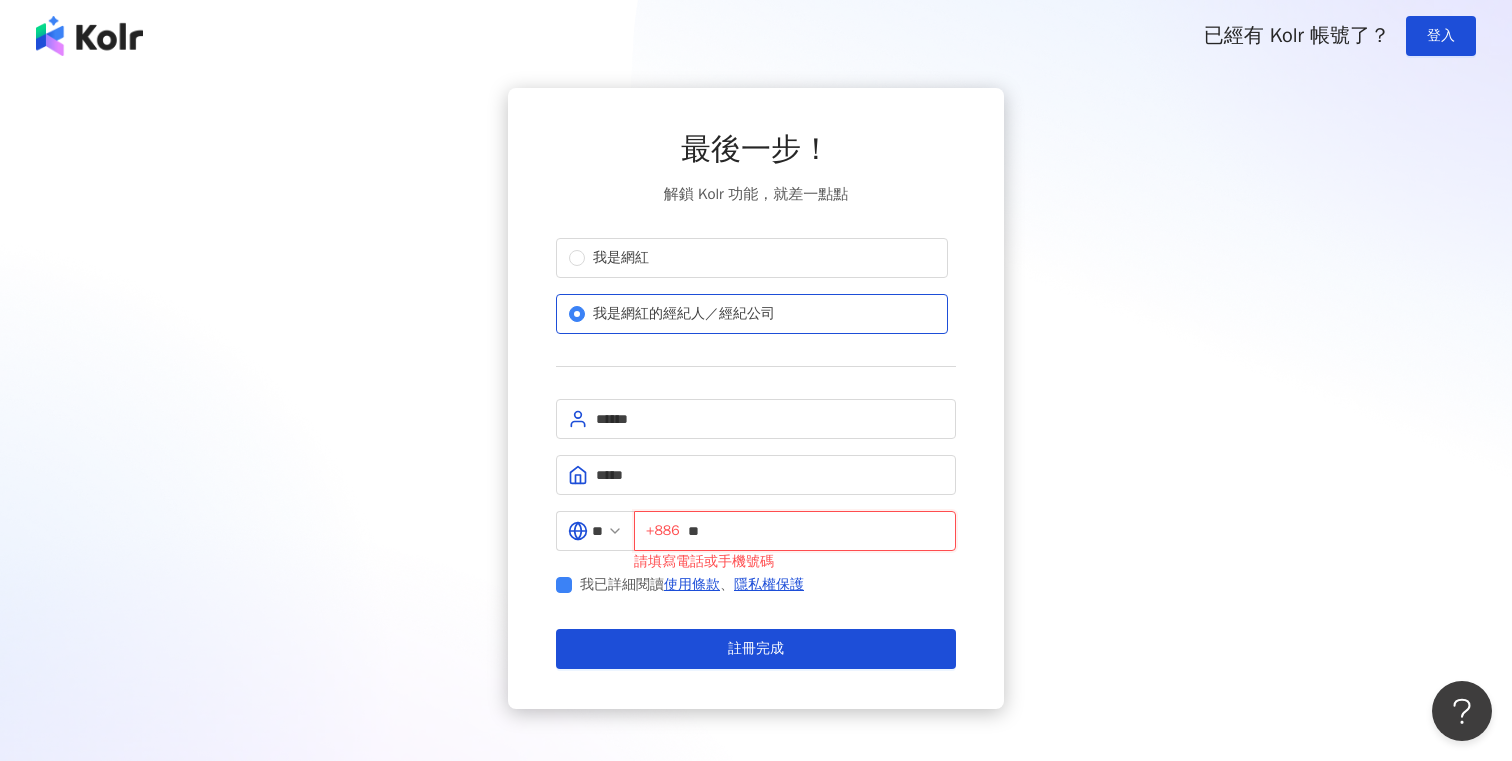 type on "*" 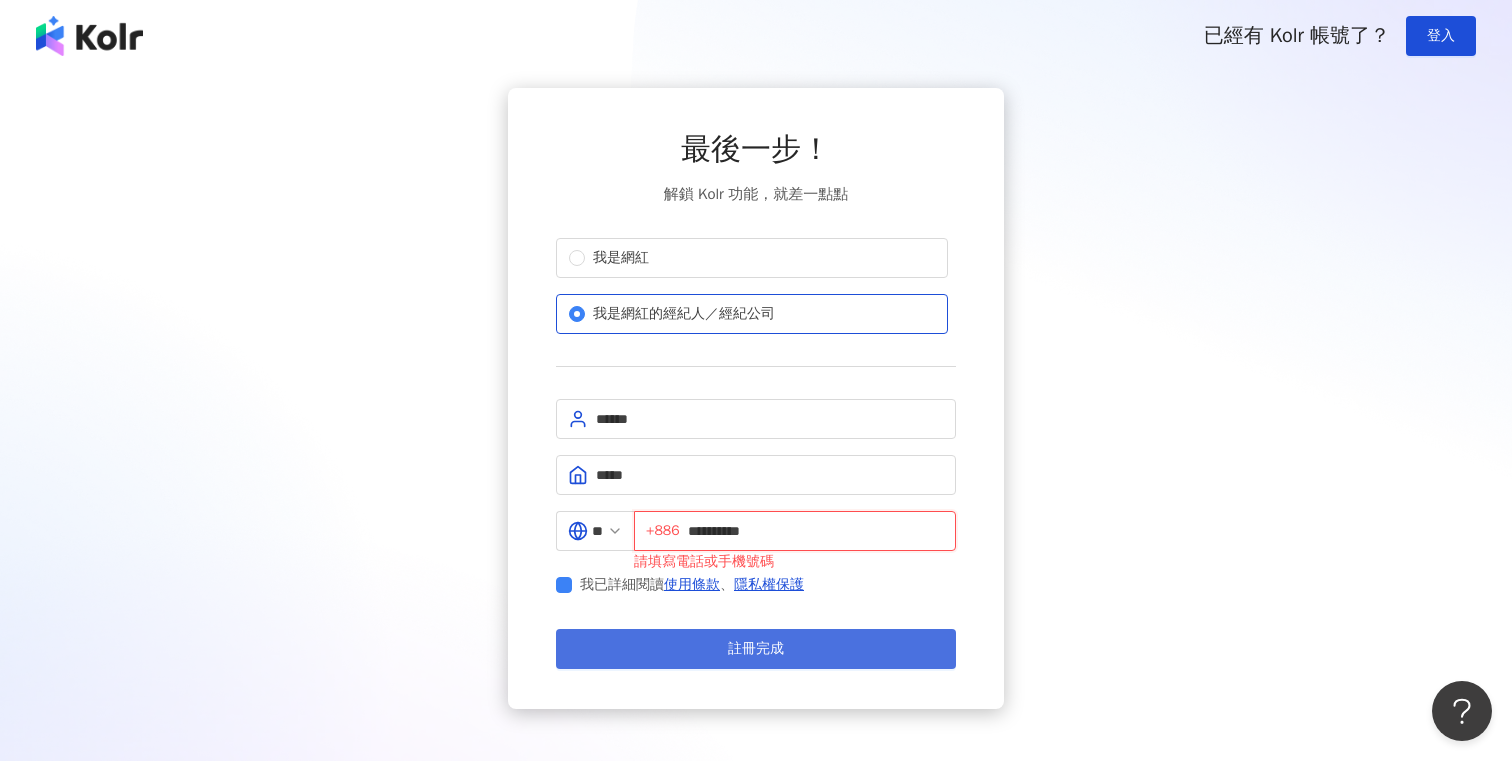 type on "**********" 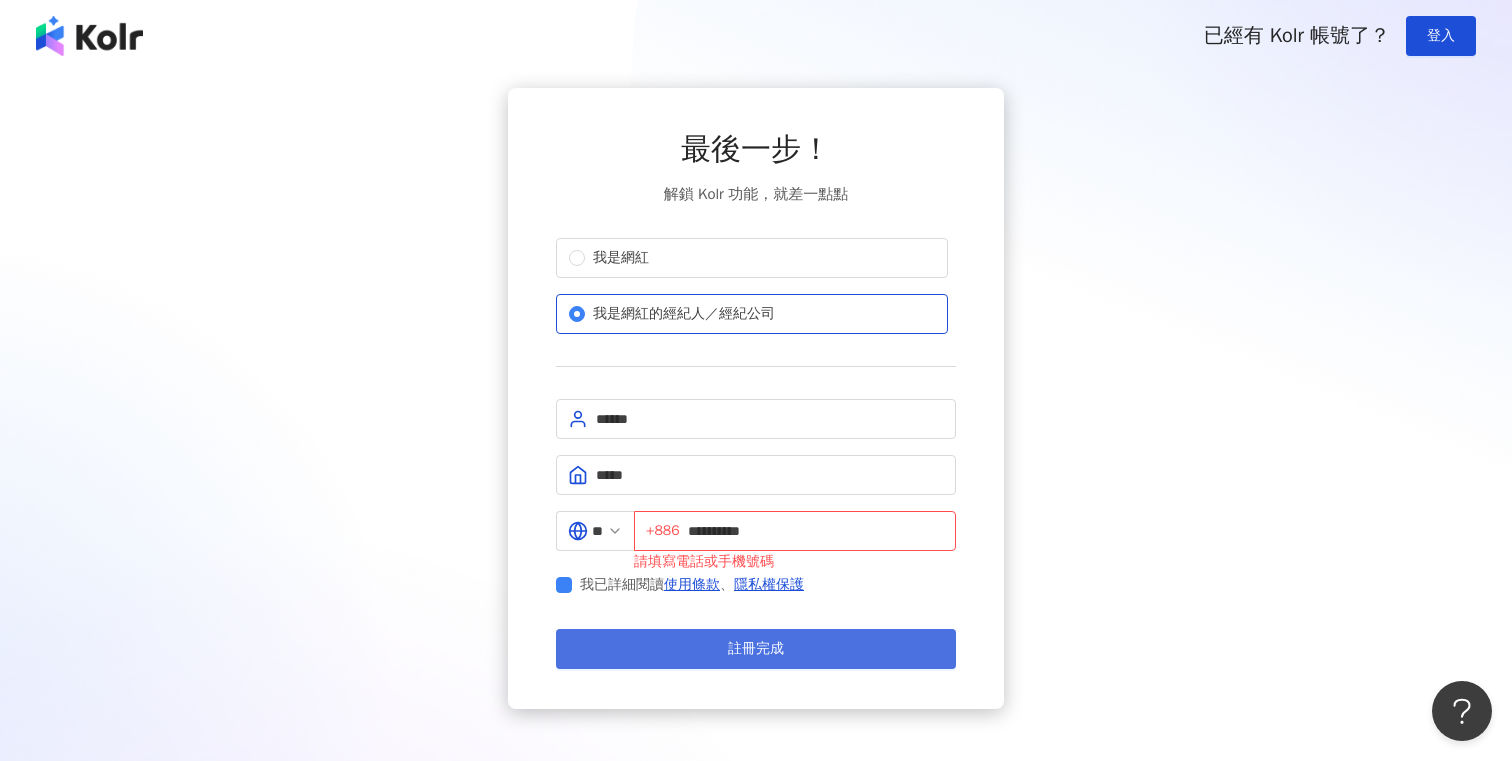 click on "註冊完成" at bounding box center (756, 649) 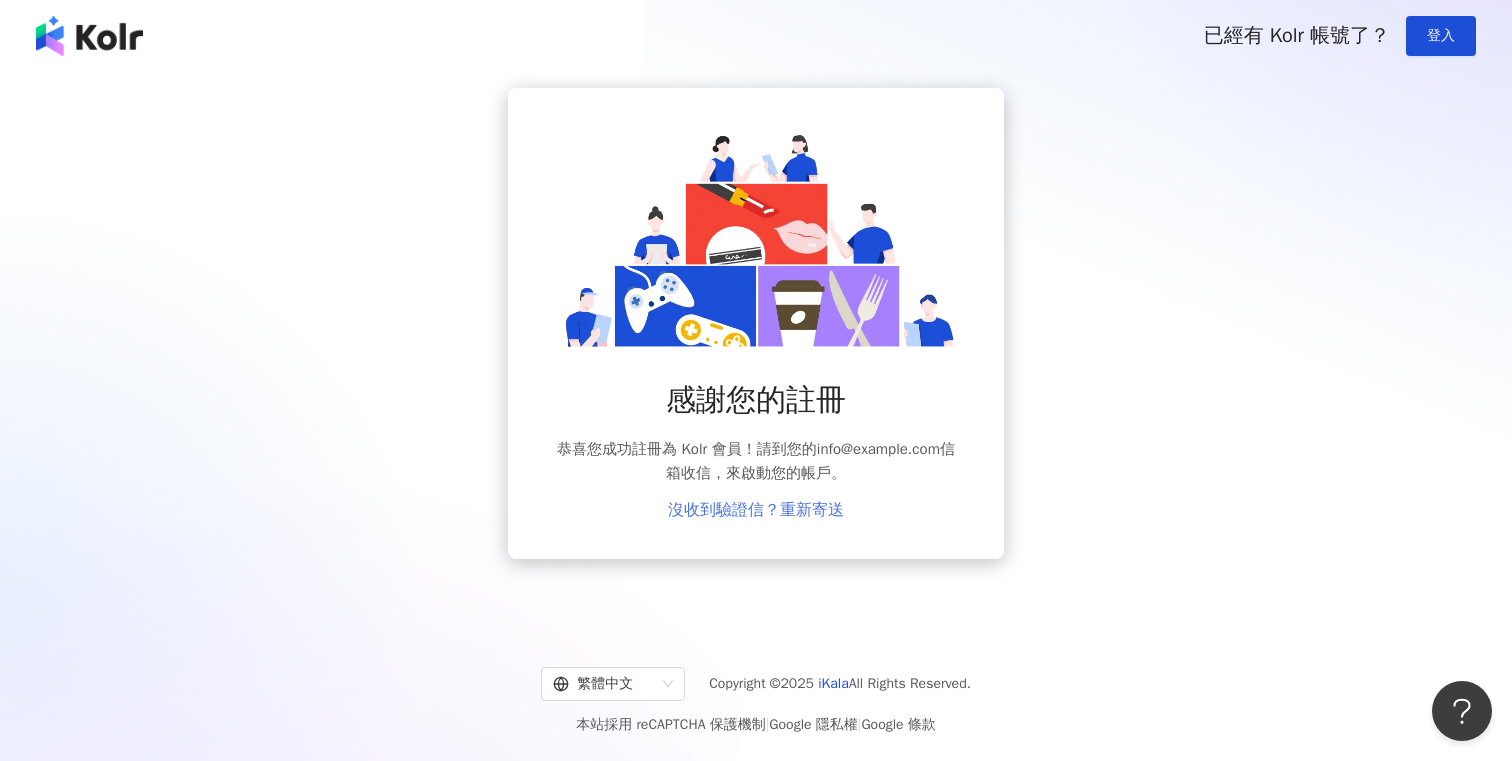 click on "沒收到驗證信？重新寄送" at bounding box center (756, 510) 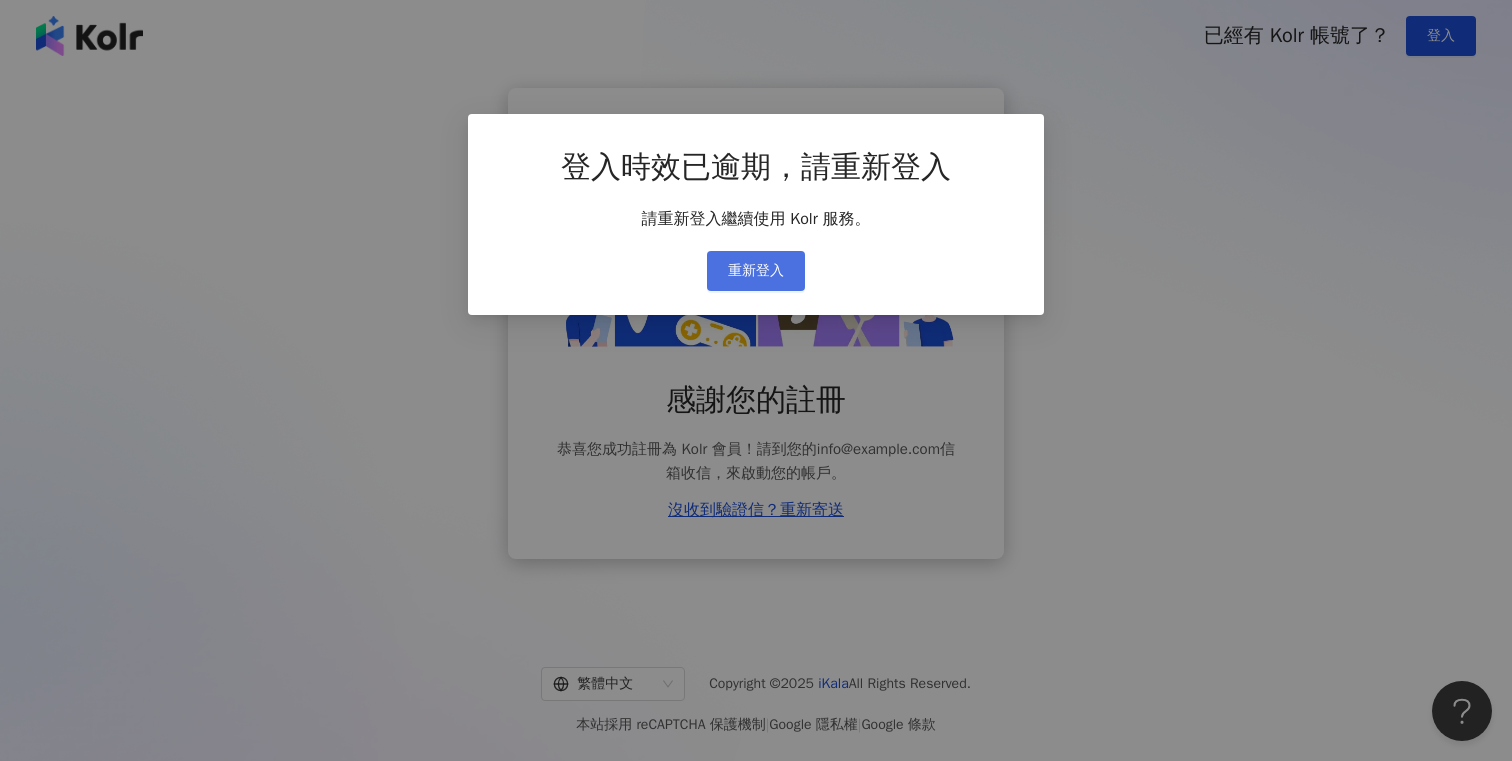 click on "重新登入" at bounding box center [756, 271] 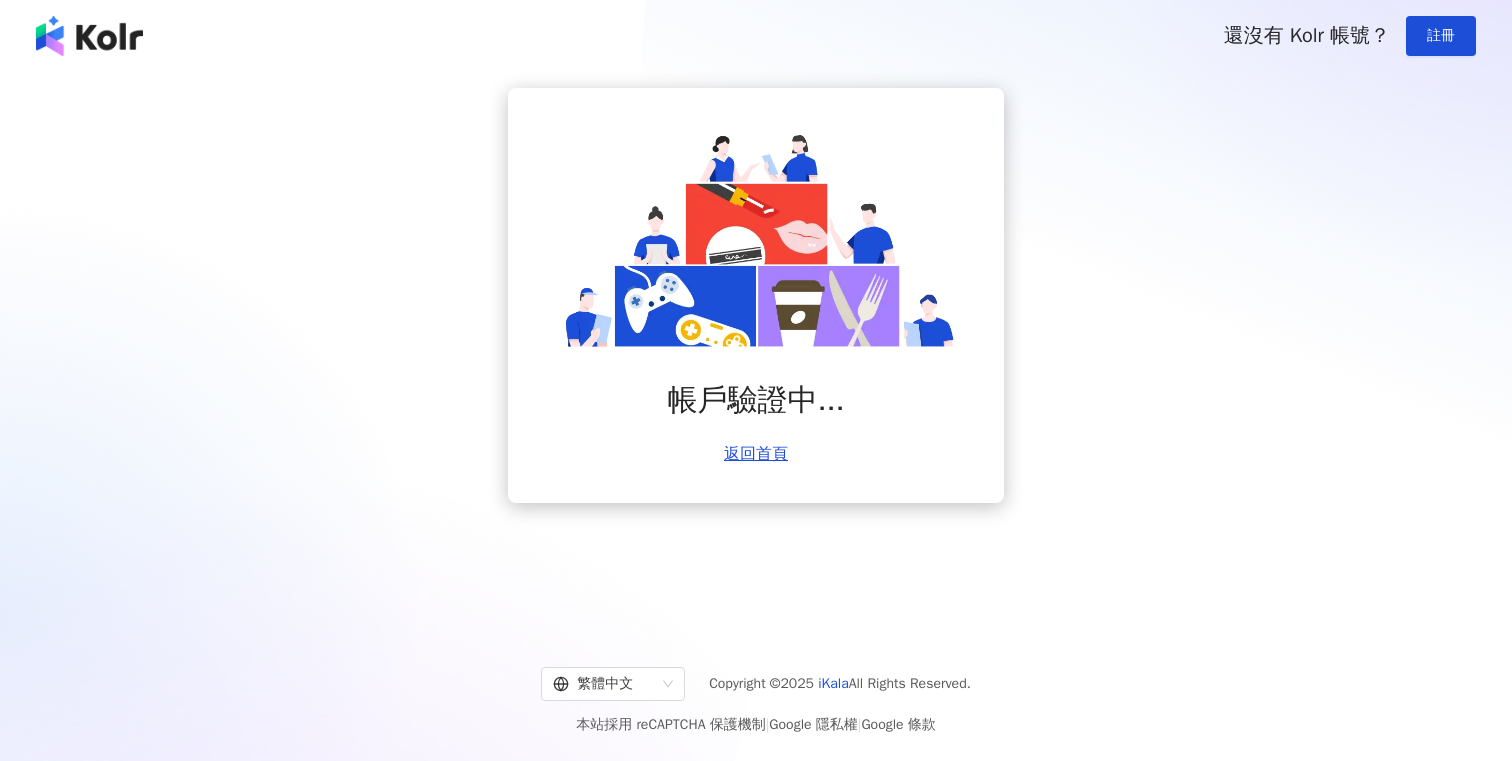 scroll, scrollTop: 0, scrollLeft: 0, axis: both 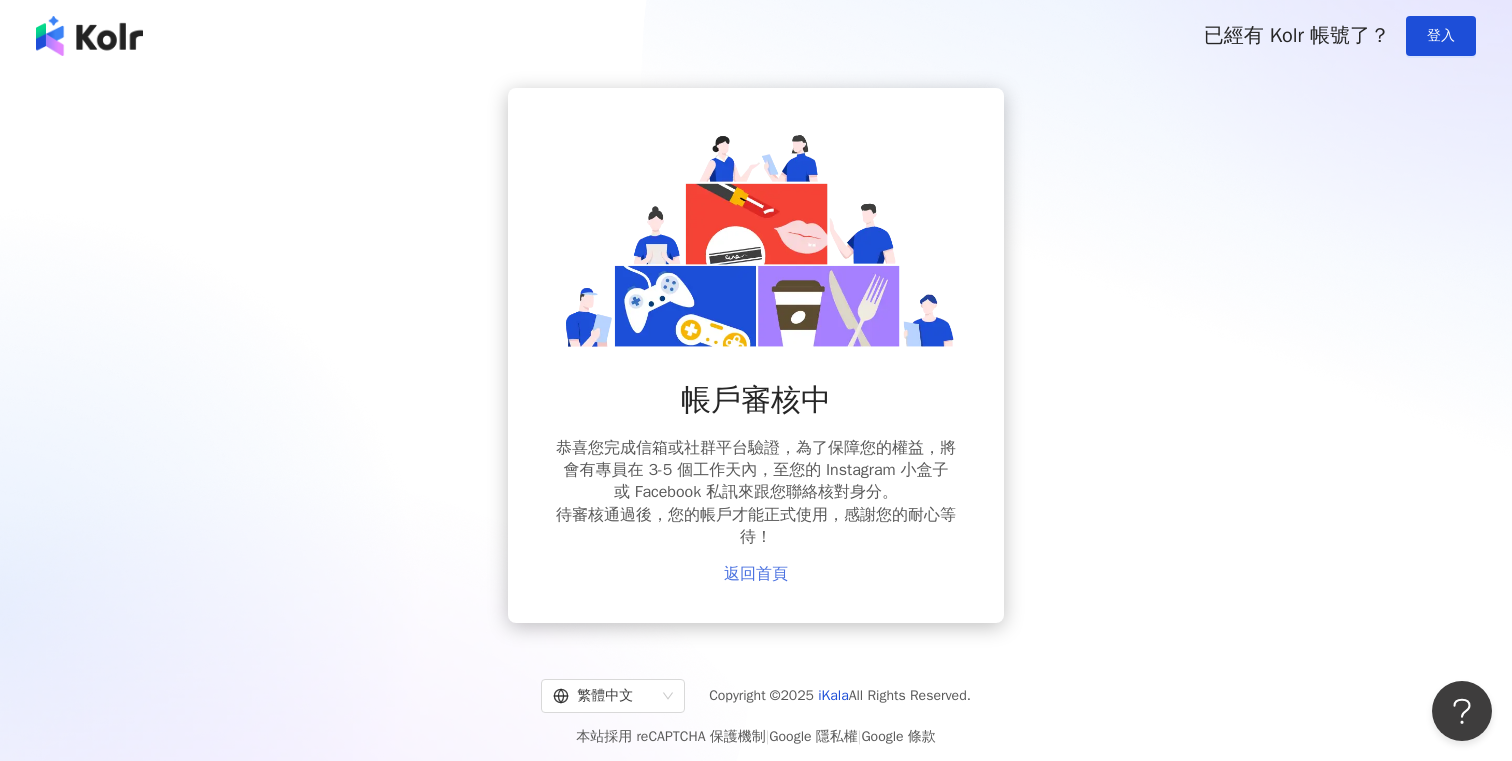 click on "返回首頁" at bounding box center [756, 574] 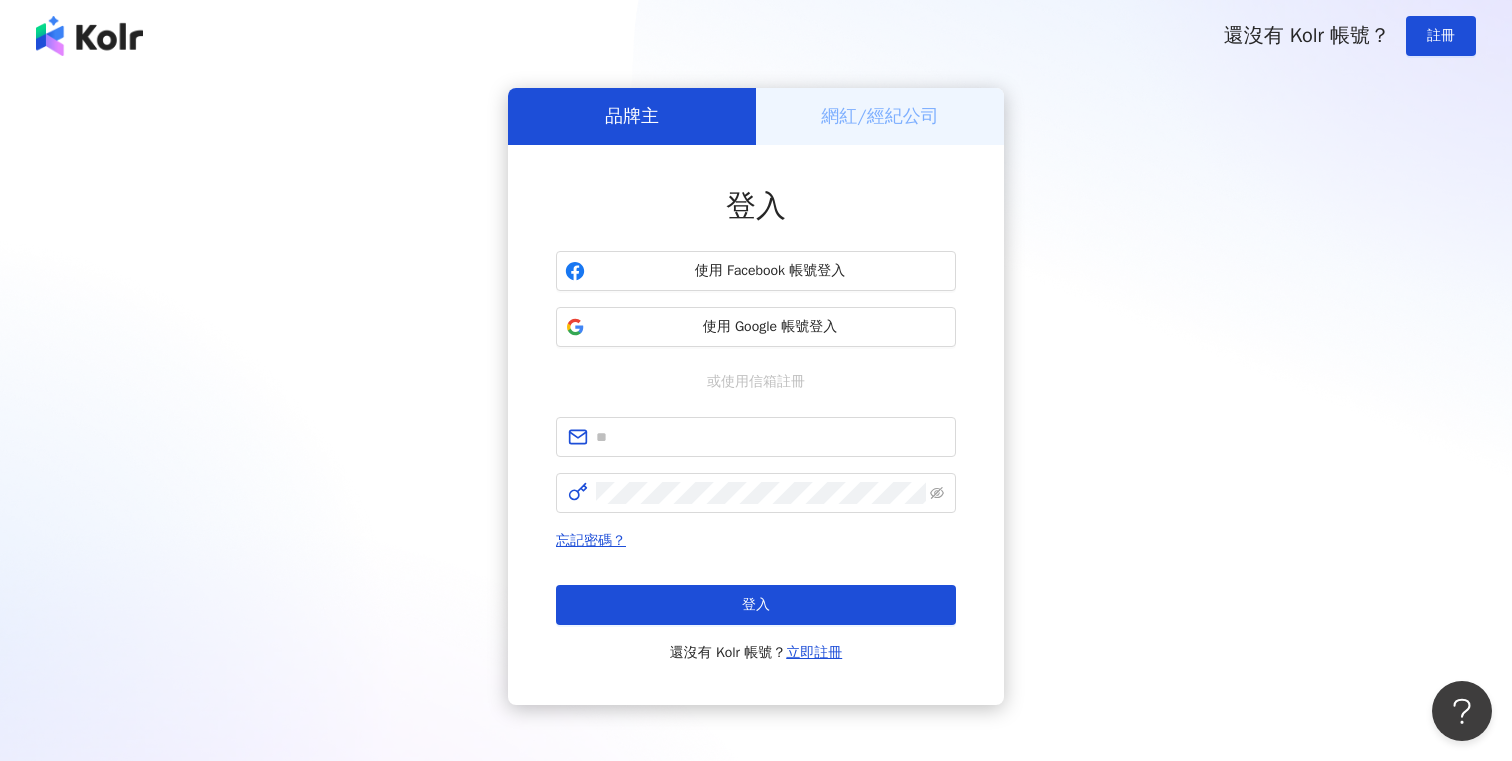 click on "網紅/經紀公司" at bounding box center [880, 116] 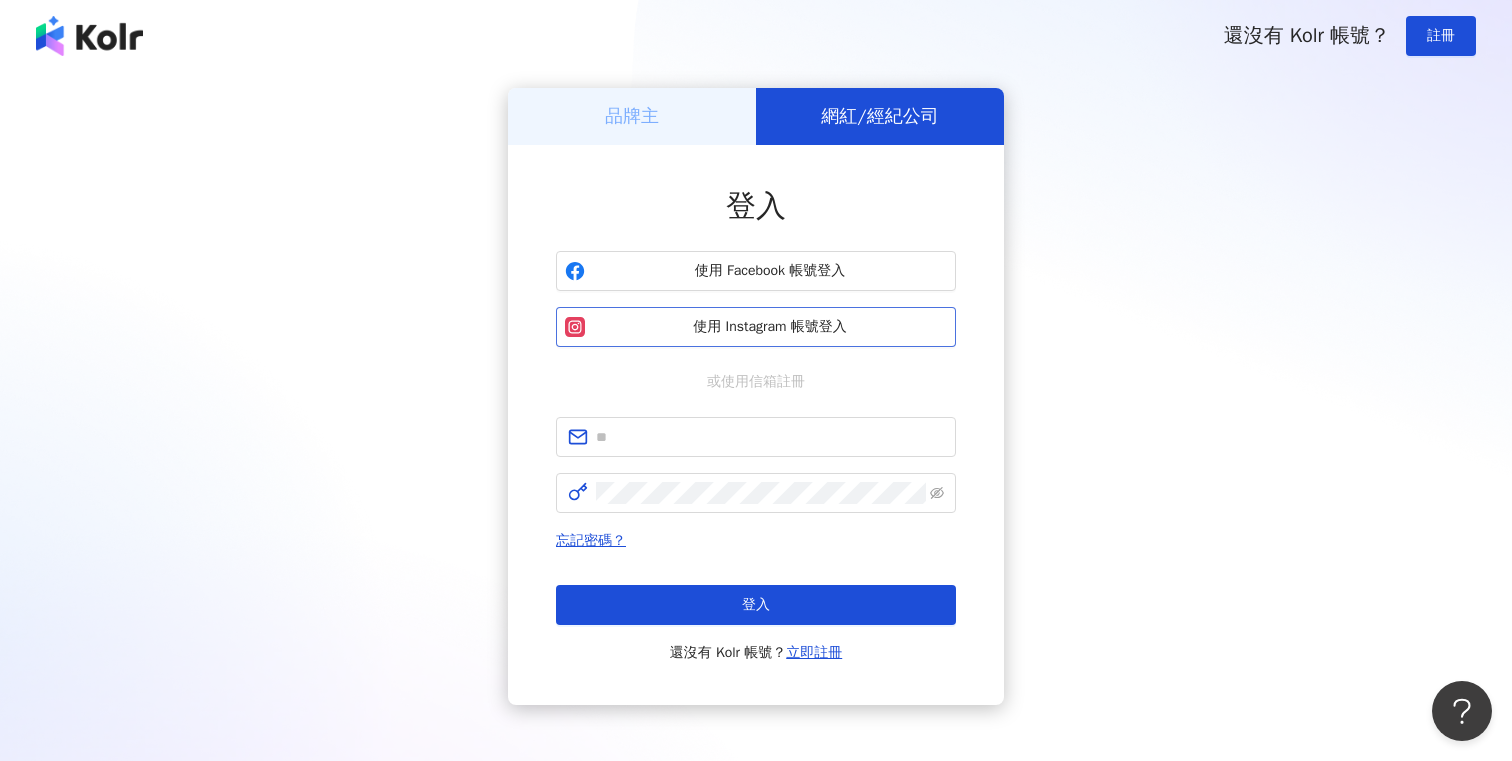 click on "使用 Instagram 帳號登入" at bounding box center [770, 327] 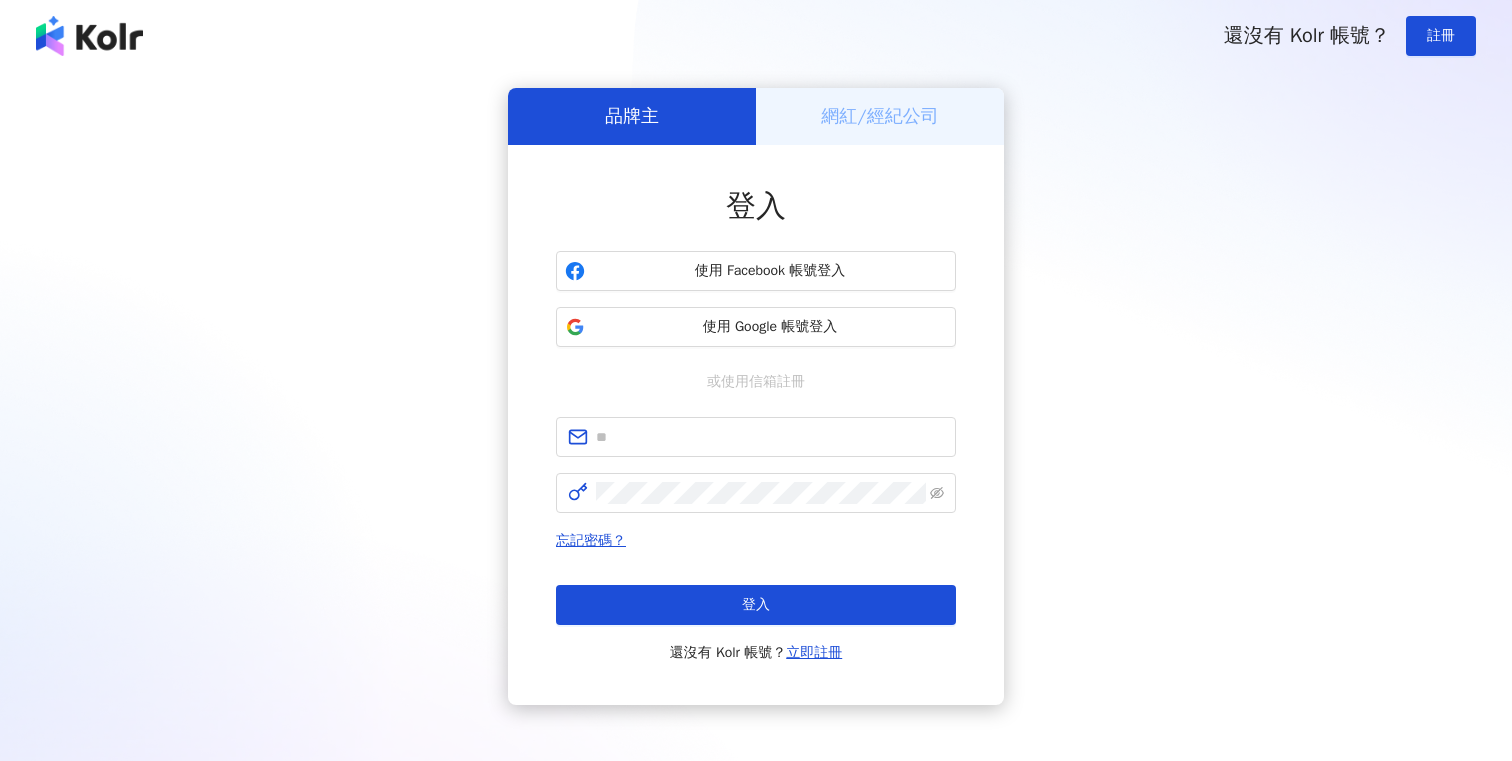 scroll, scrollTop: 0, scrollLeft: 0, axis: both 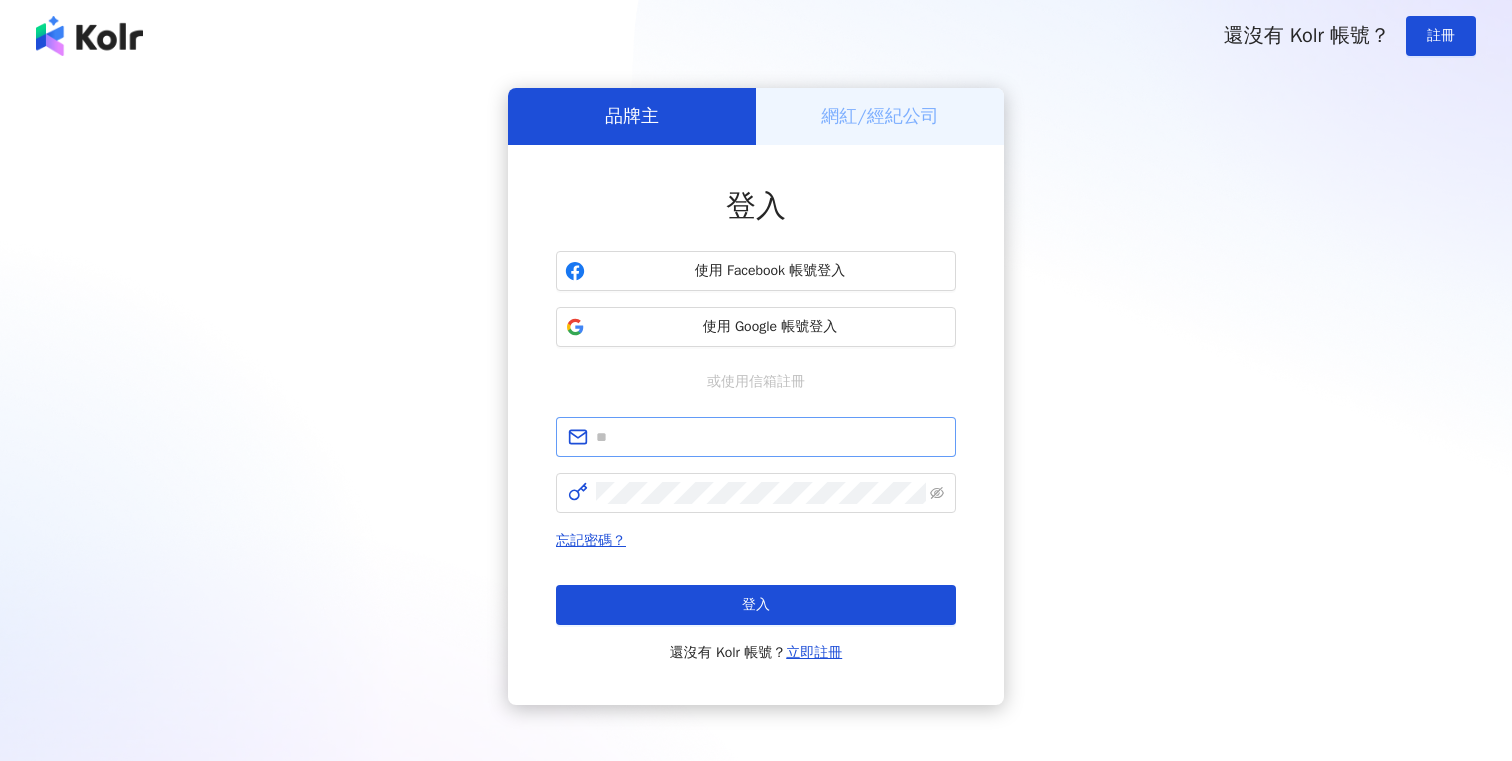 click at bounding box center (756, 437) 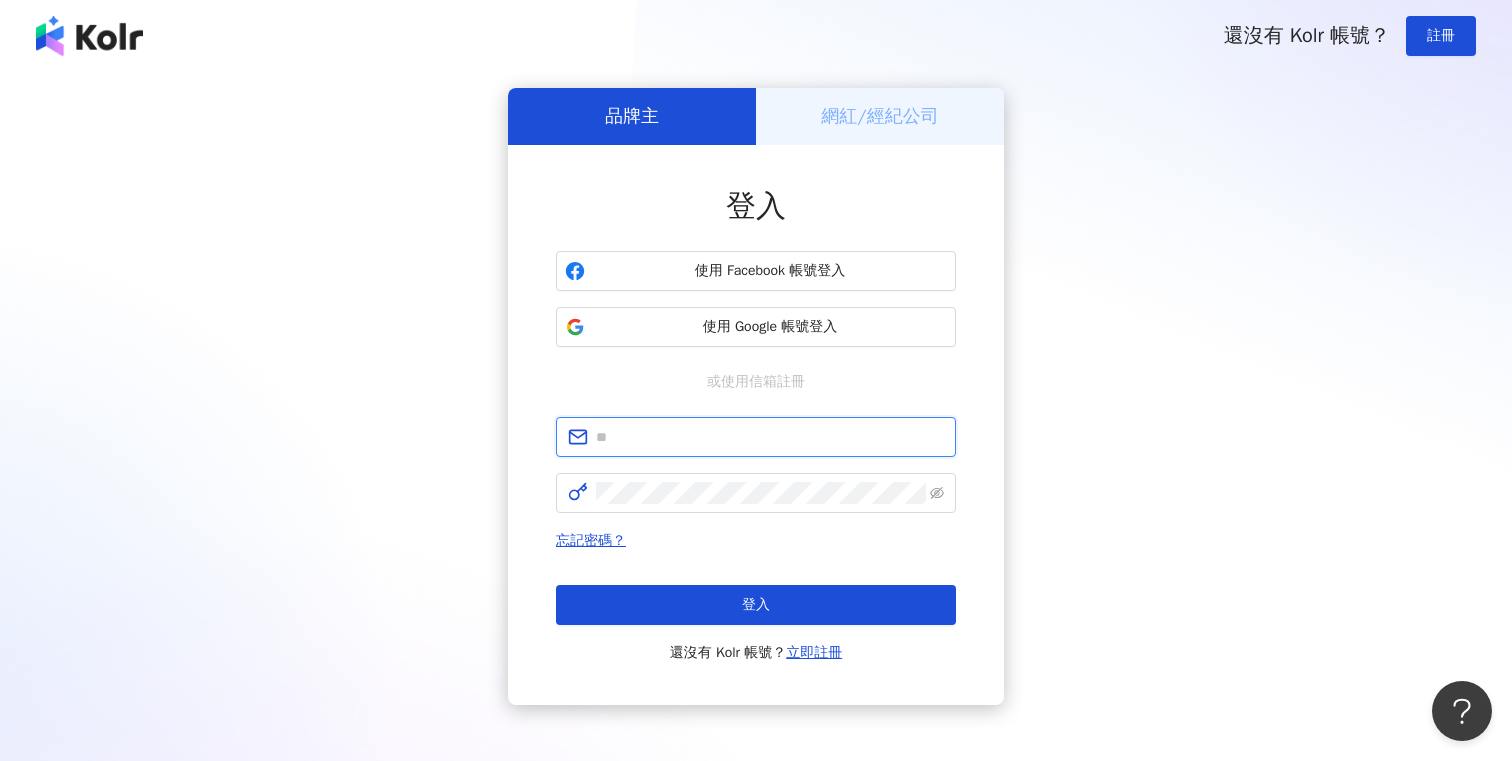 scroll, scrollTop: 0, scrollLeft: 0, axis: both 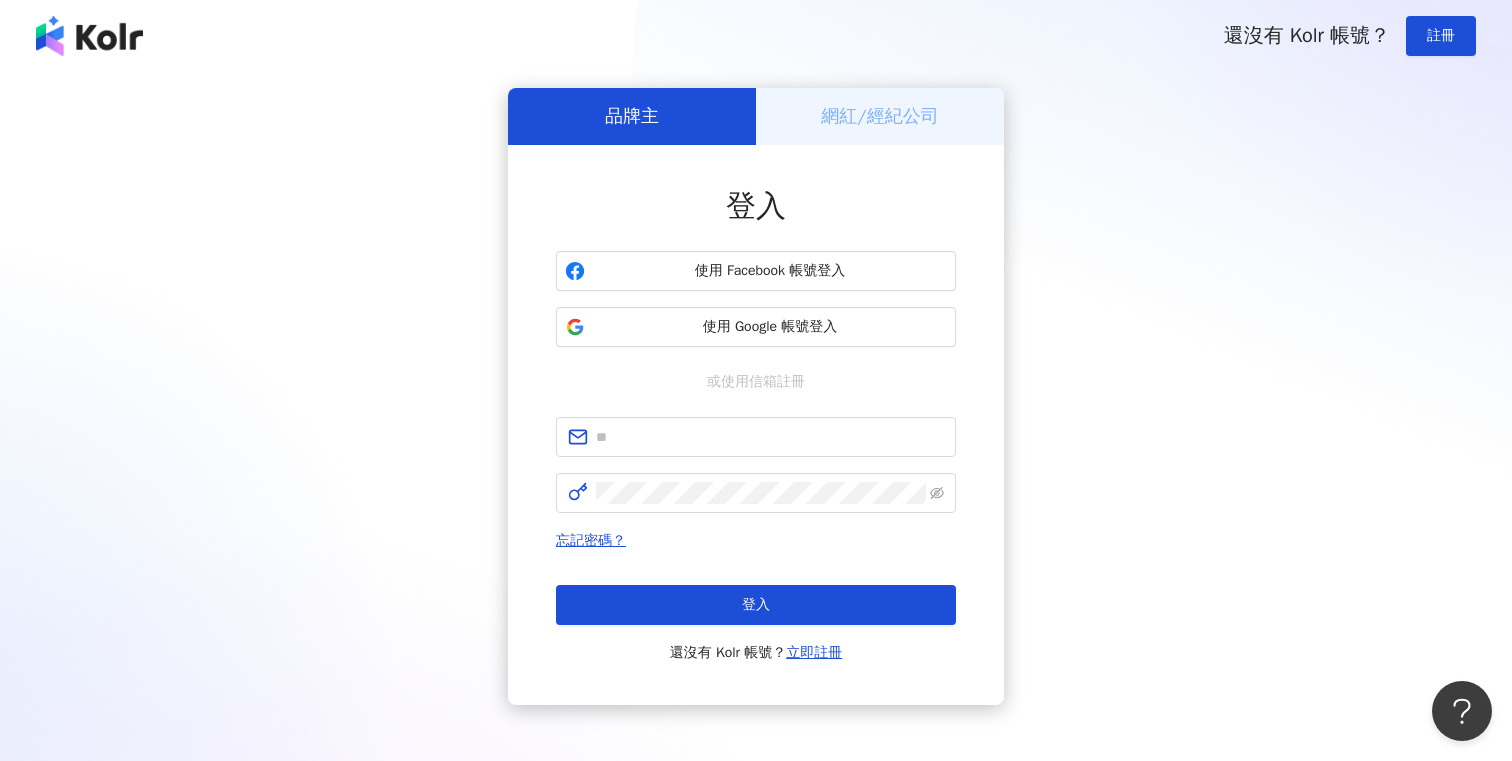 click on "網紅/經紀公司" at bounding box center [880, 116] 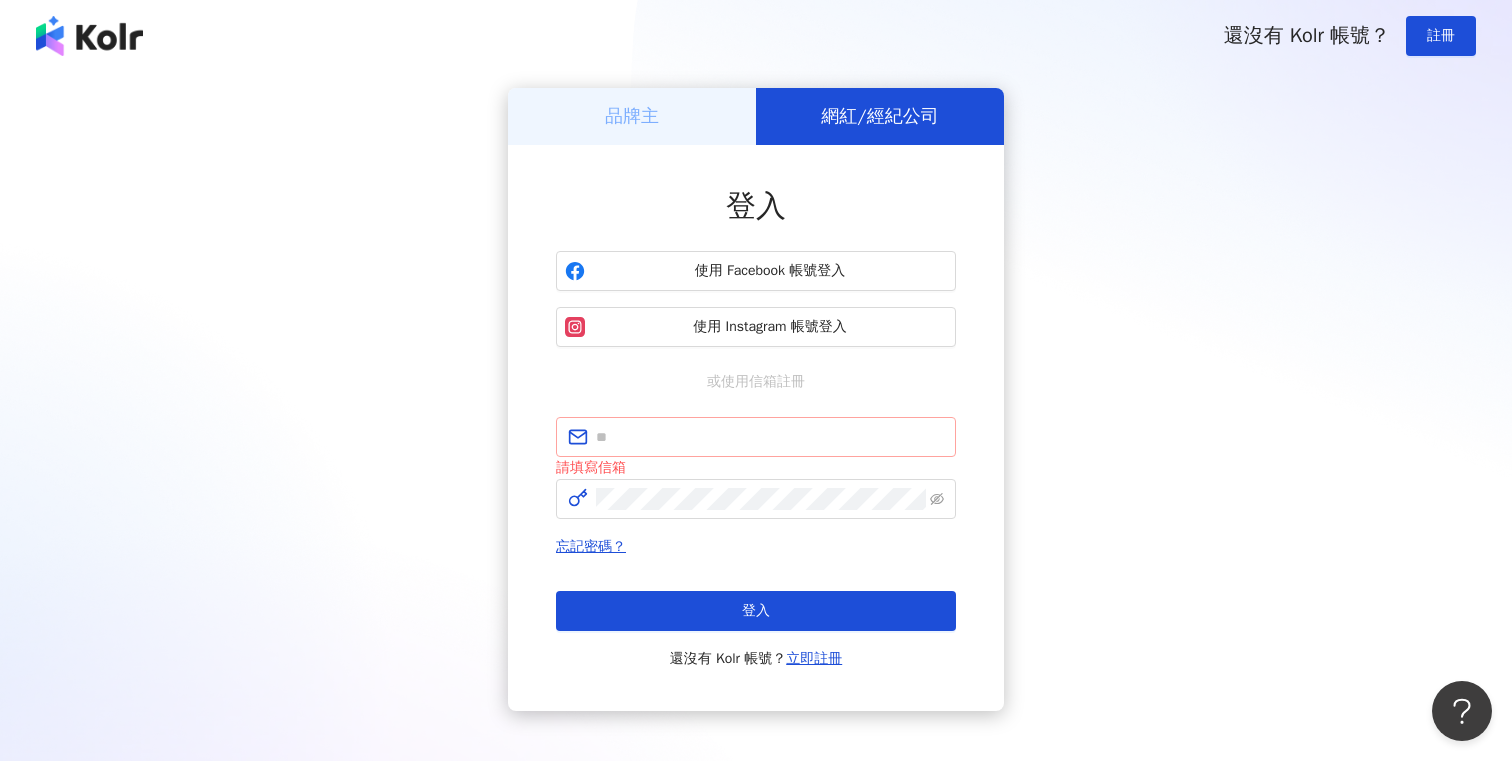 click at bounding box center (756, 437) 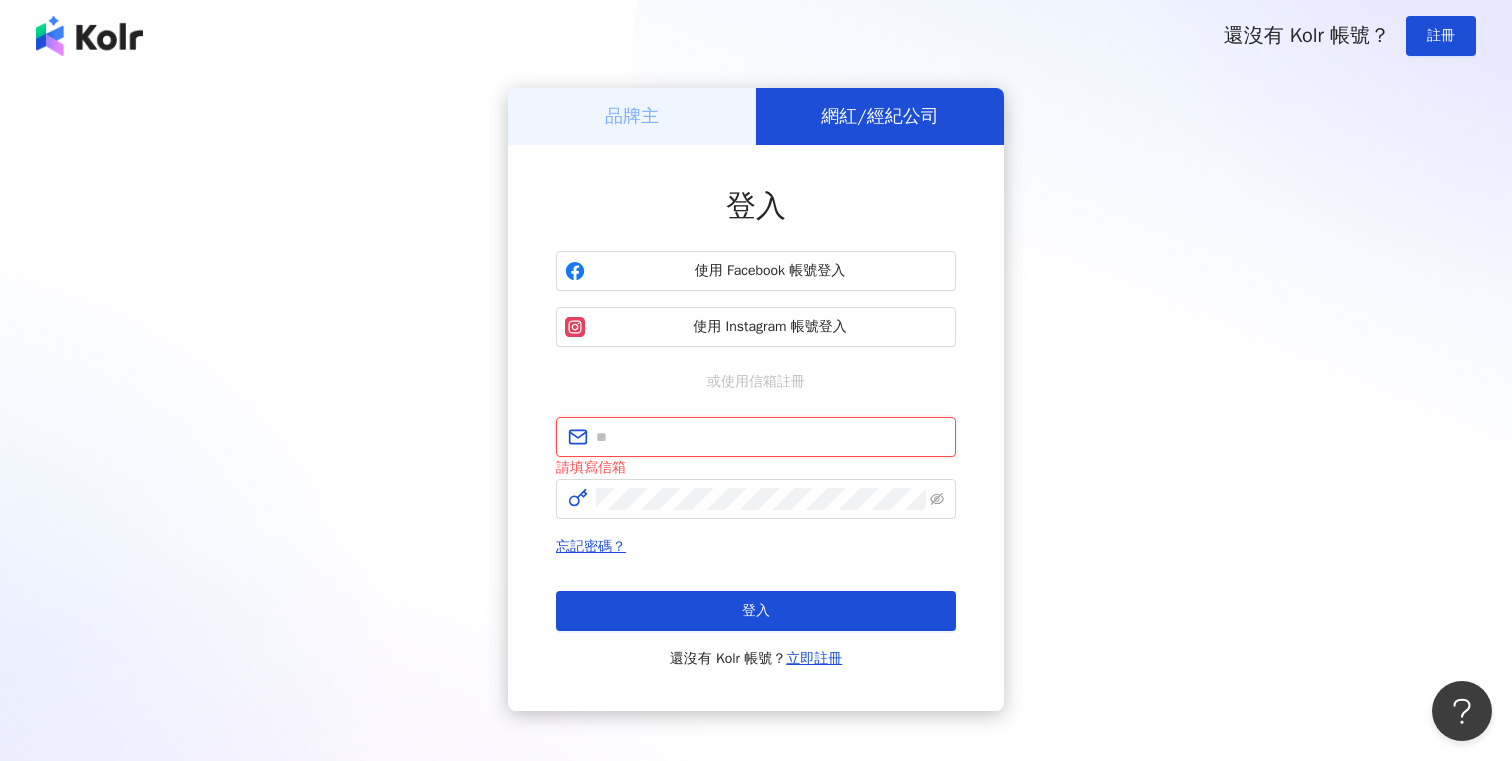 click at bounding box center (770, 437) 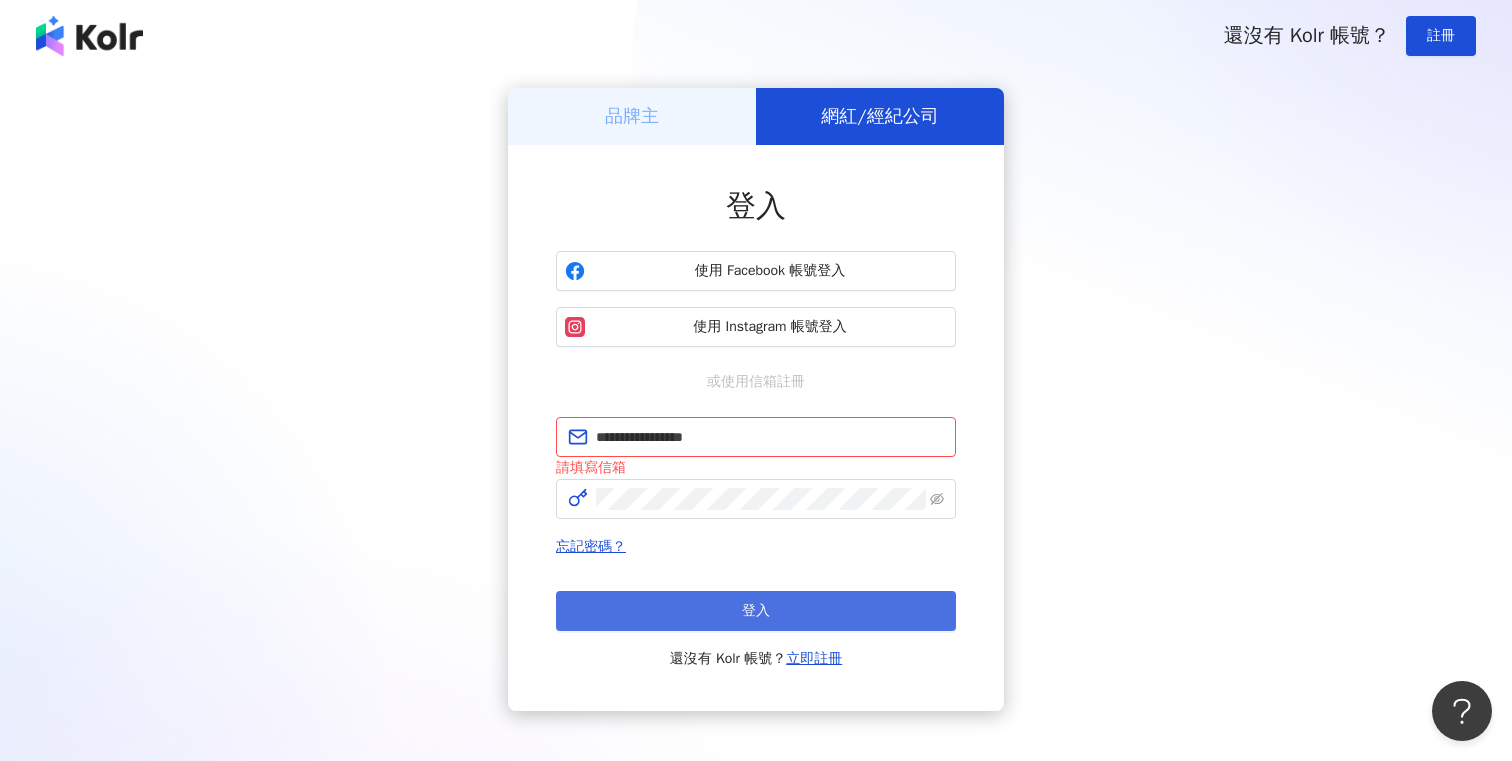 click on "登入" at bounding box center [756, 611] 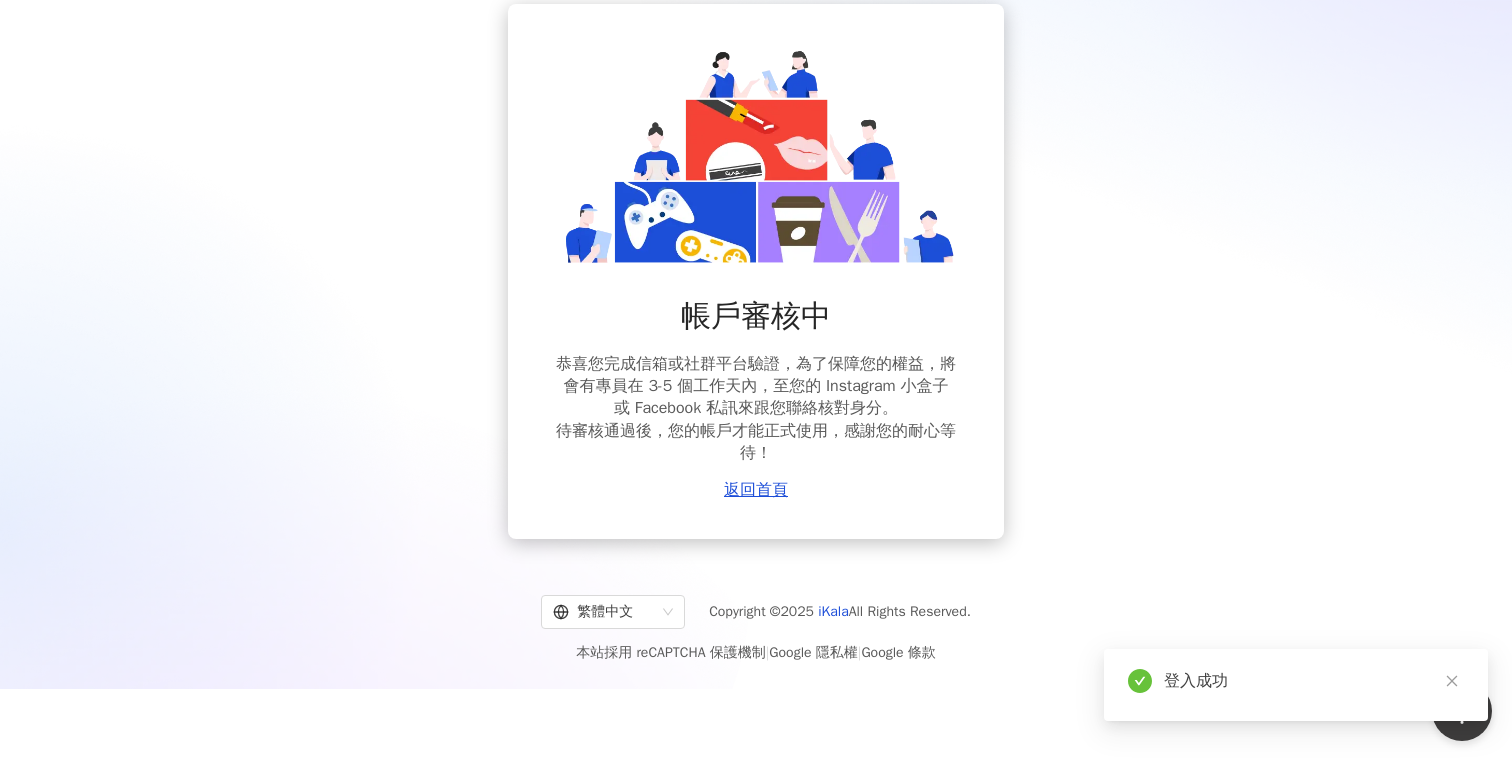 scroll, scrollTop: 92, scrollLeft: 0, axis: vertical 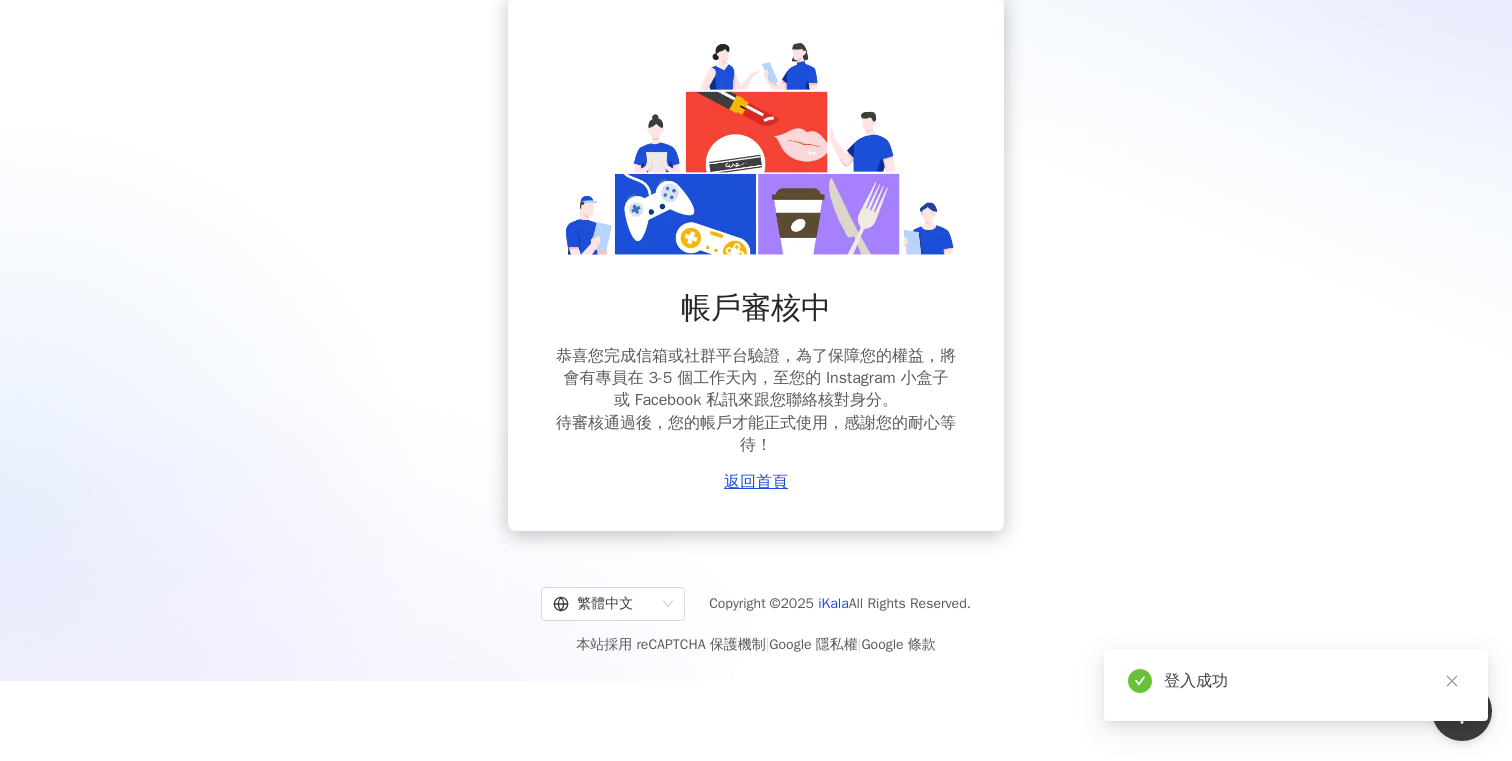 click on "帳戶審核中 恭喜您完成信箱或社群平台驗證，為了保障您的權益，將會有專員在 3-5 個工作天內，至您的 Instagram 小盒子或 Facebook 私訊來跟您聯絡核對身分。
待審核通過後，您的帳戶才能正式使用，感謝您的耐心等待！ 返回首頁" at bounding box center (756, 263) 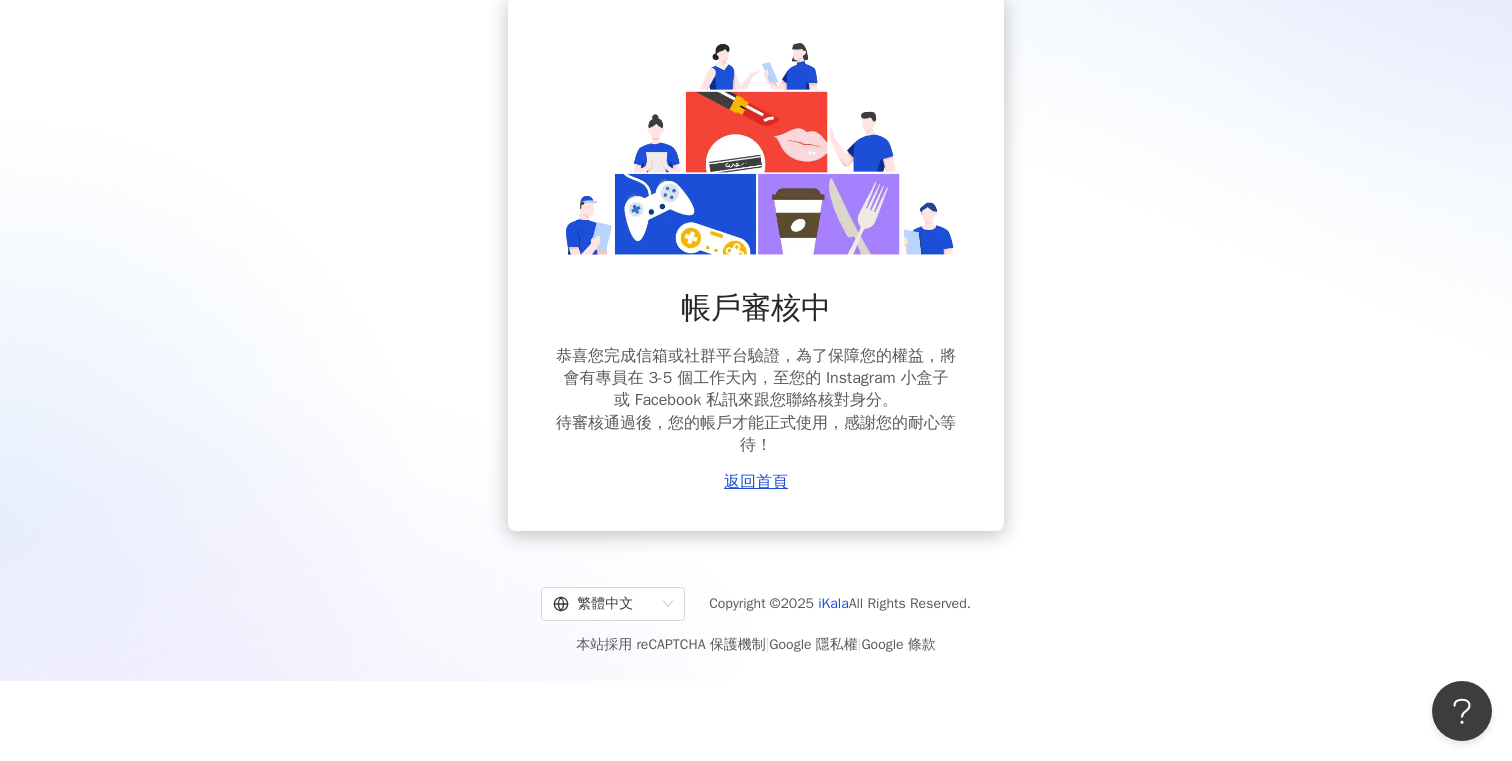 click on "帳戶審核中 恭喜您完成信箱或社群平台驗證，為了保障您的權益，將會有專員在 3-5 個工作天內，至您的 Instagram 小盒子或 Facebook 私訊來跟您聯絡核對身分。
待審核通過後，您的帳戶才能正式使用，感謝您的耐心等待！ 返回首頁" at bounding box center [756, 263] 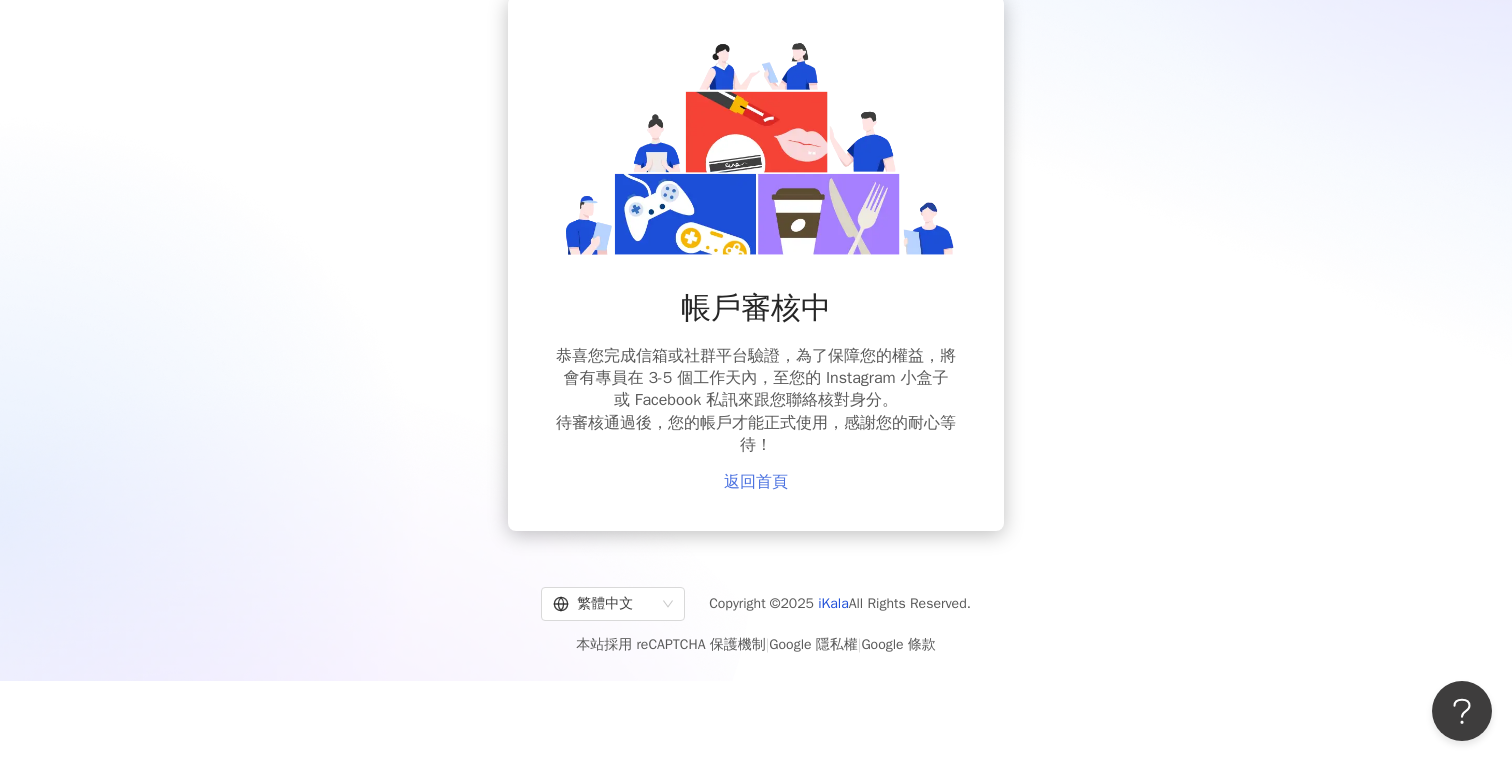 click on "返回首頁" at bounding box center (756, 482) 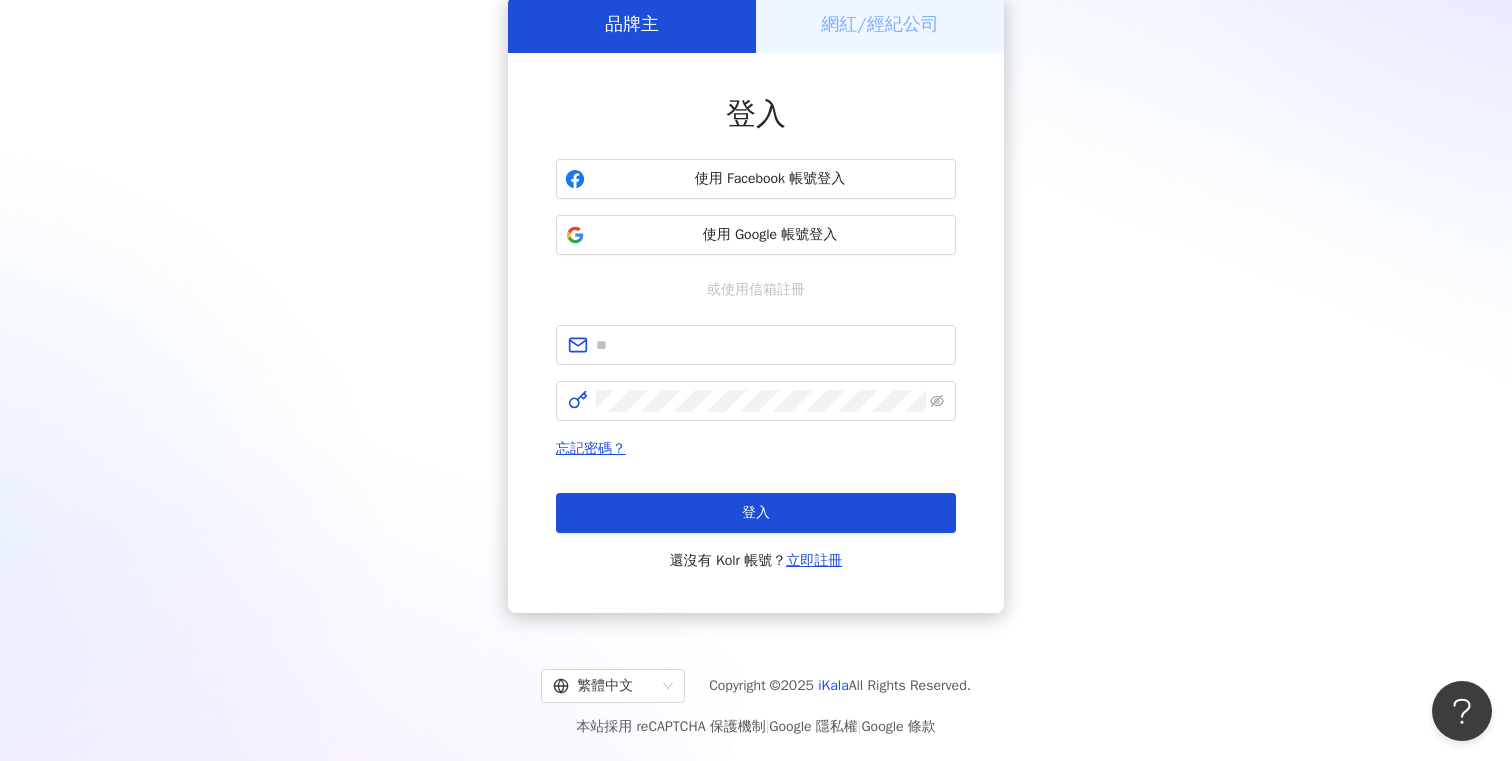 scroll, scrollTop: 0, scrollLeft: 0, axis: both 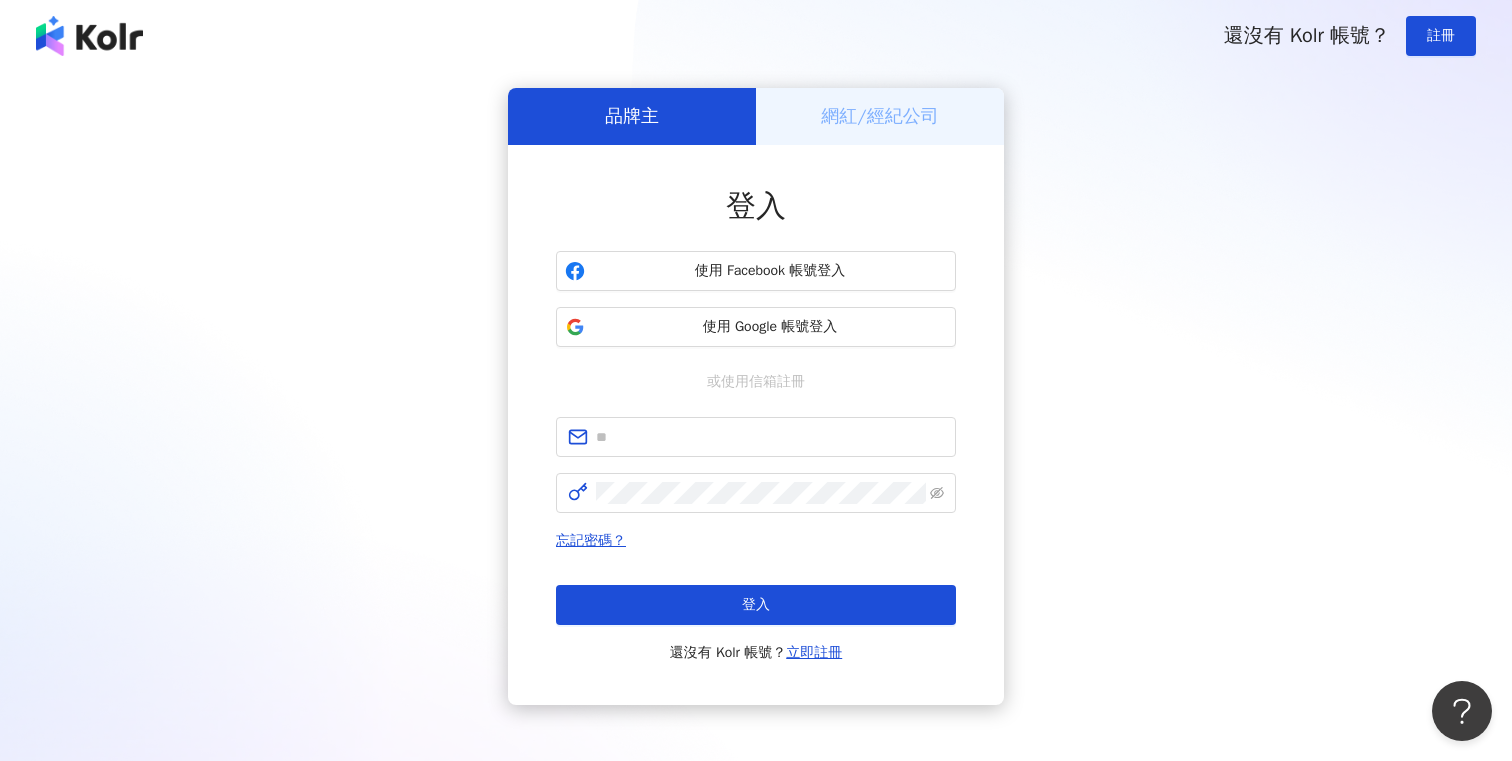 click at bounding box center (89, 36) 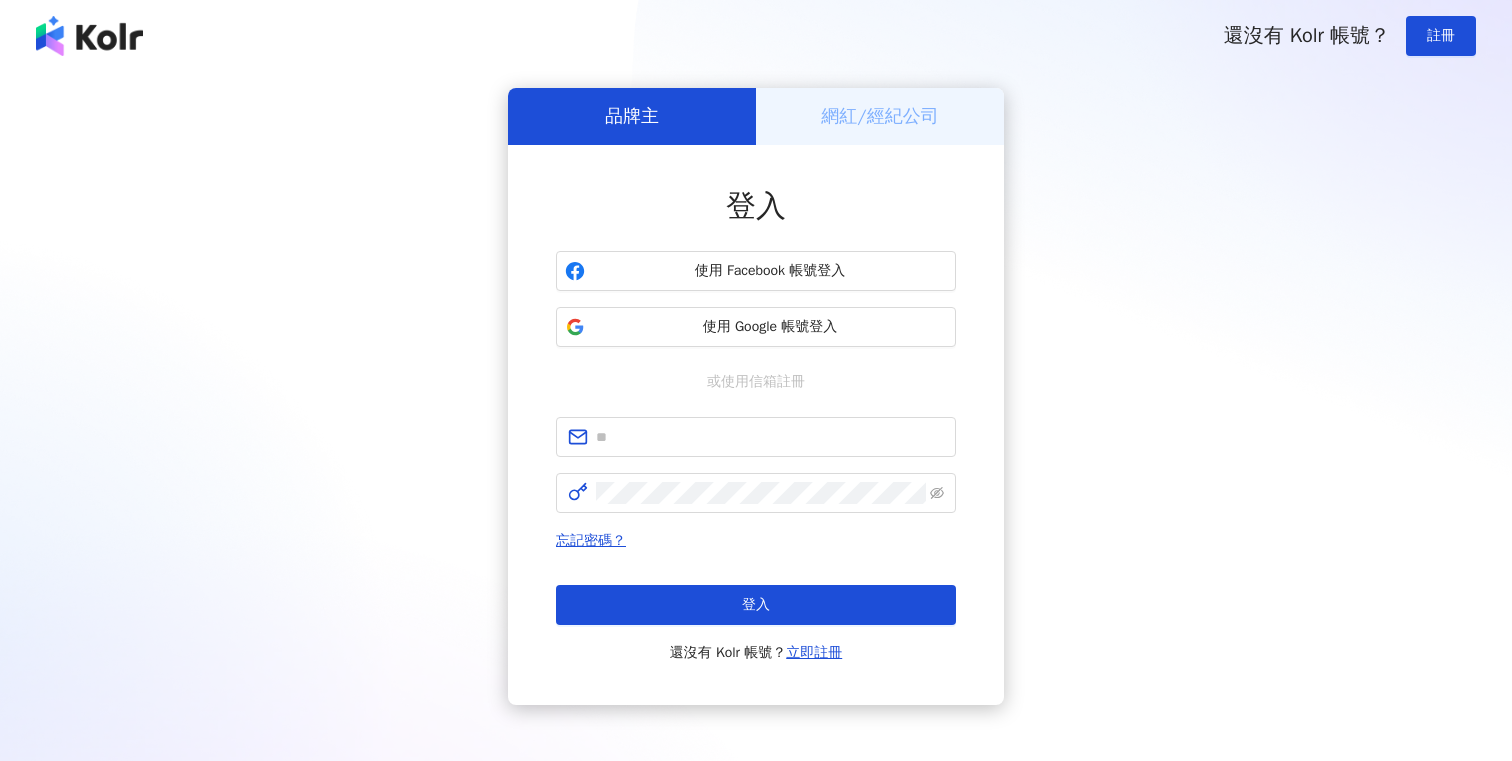 scroll, scrollTop: 38, scrollLeft: 0, axis: vertical 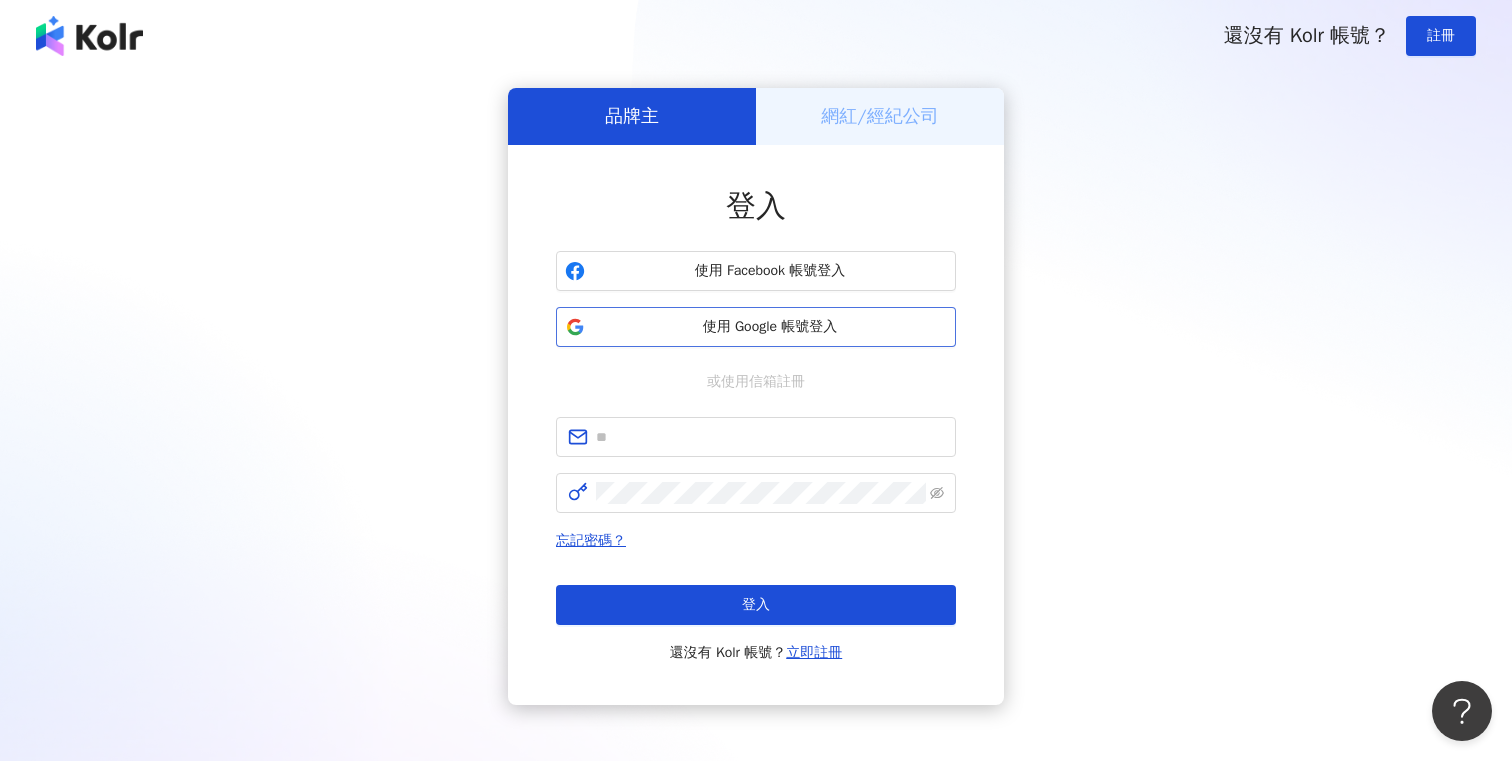 click on "使用 Google 帳號登入" at bounding box center (770, 327) 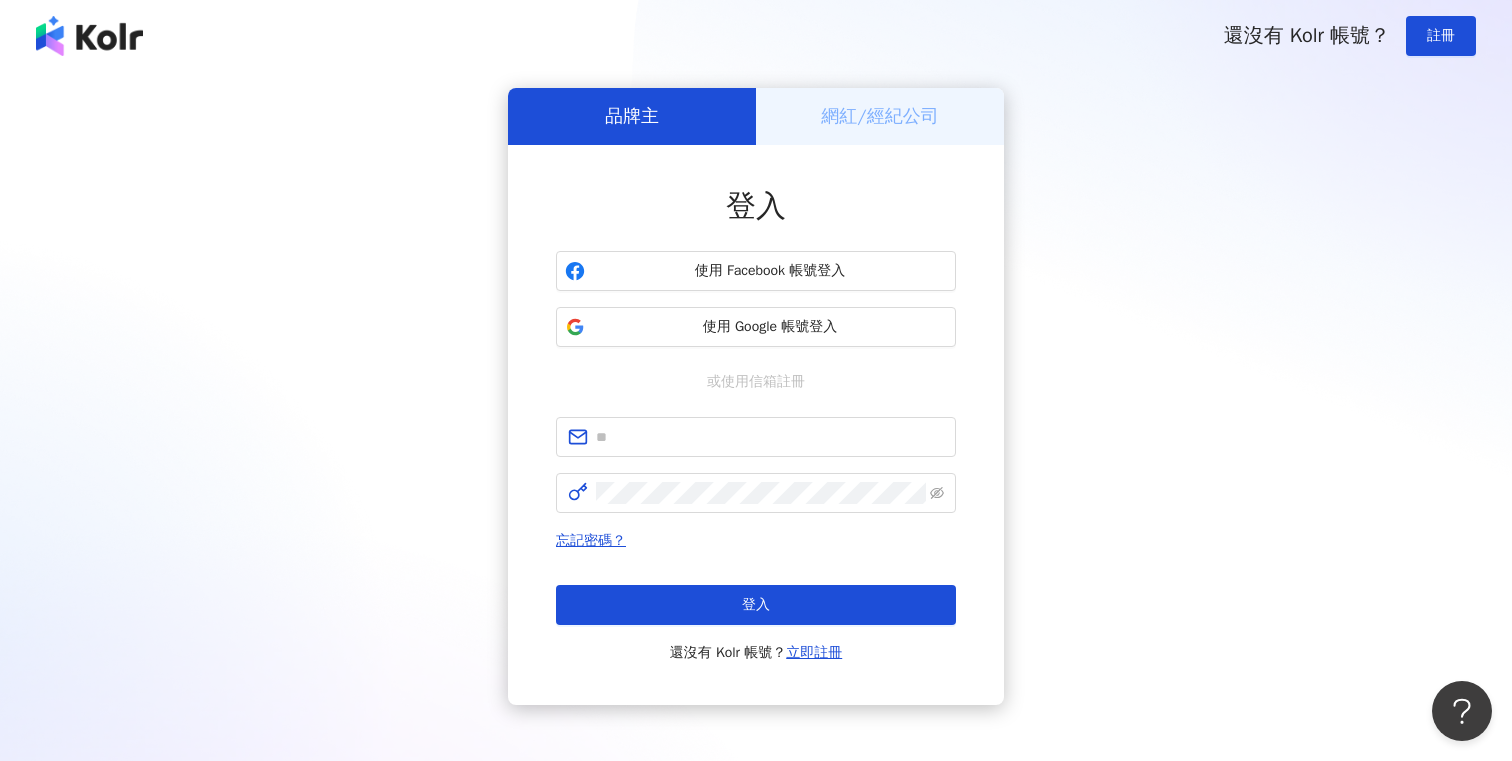click on "網紅/經紀公司" at bounding box center [880, 116] 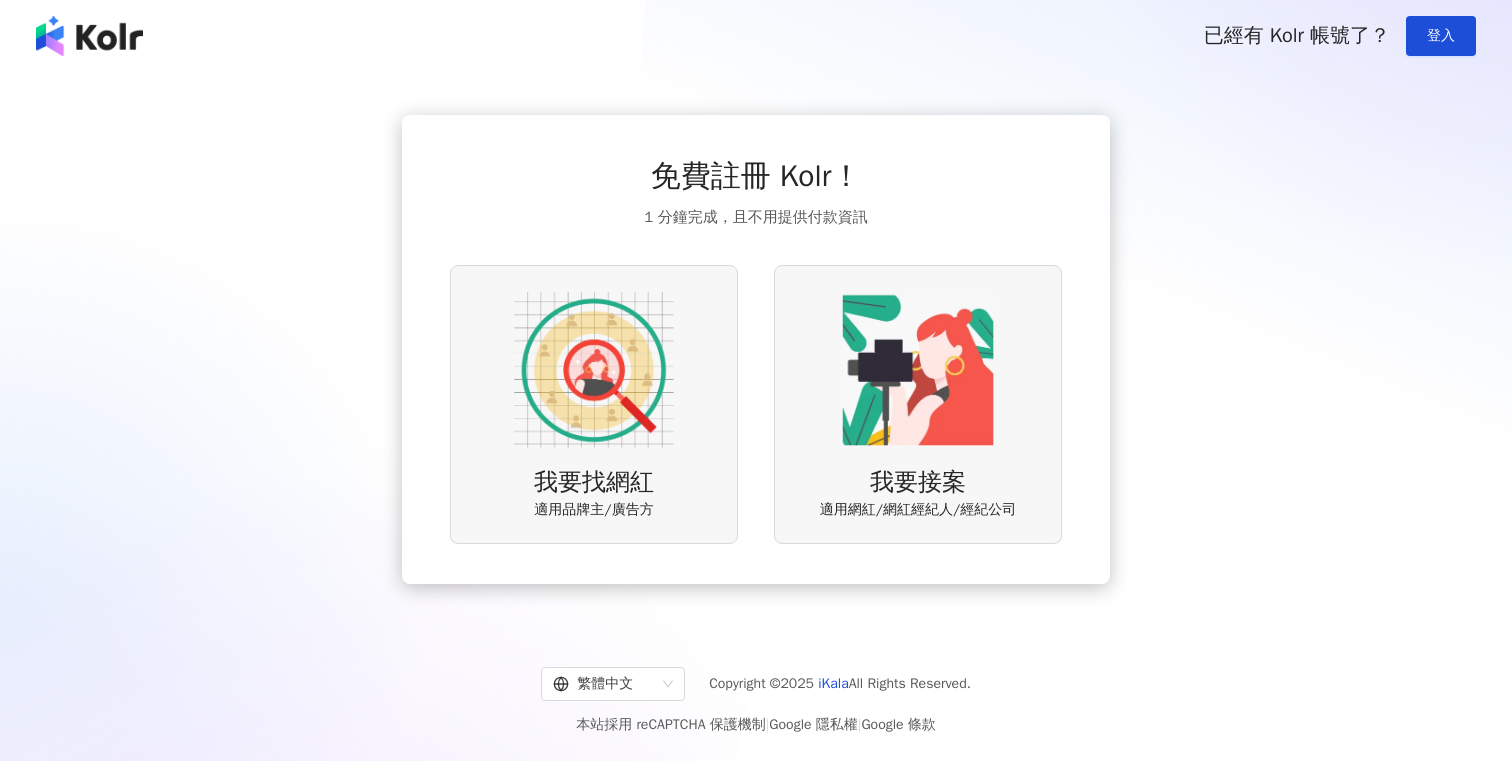 scroll, scrollTop: 0, scrollLeft: 0, axis: both 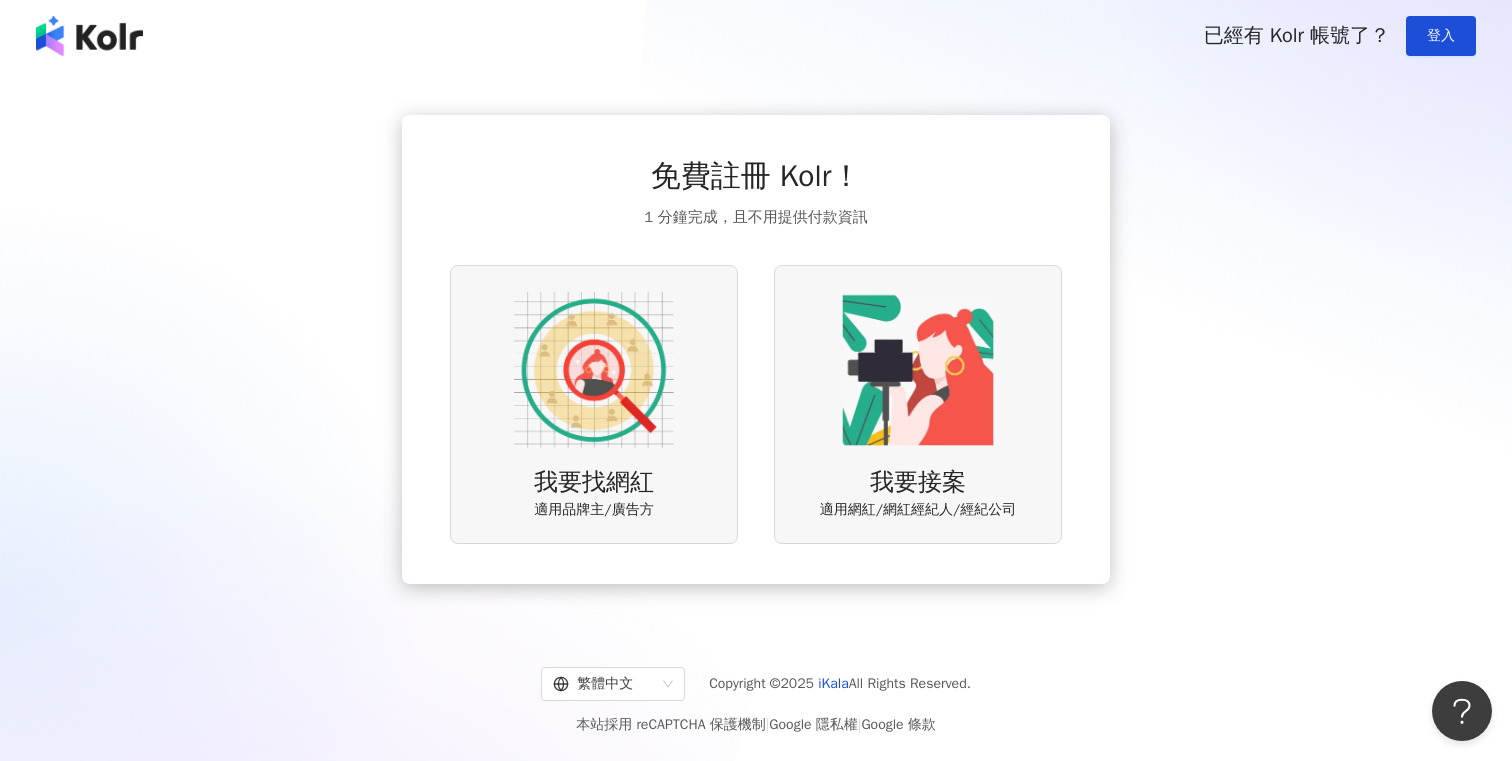click on "我要接案" at bounding box center [918, 483] 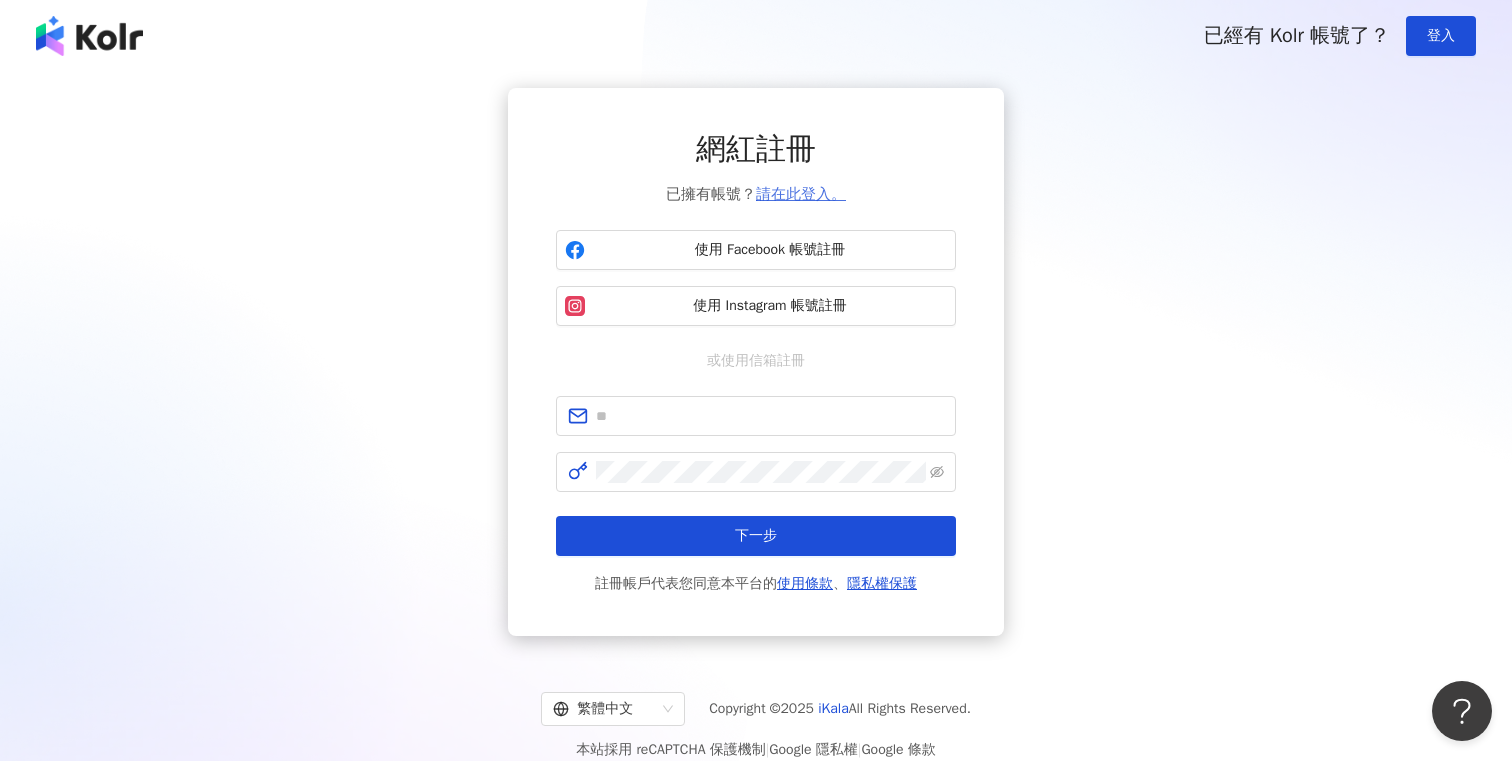 click on "請在此登入。" at bounding box center [801, 194] 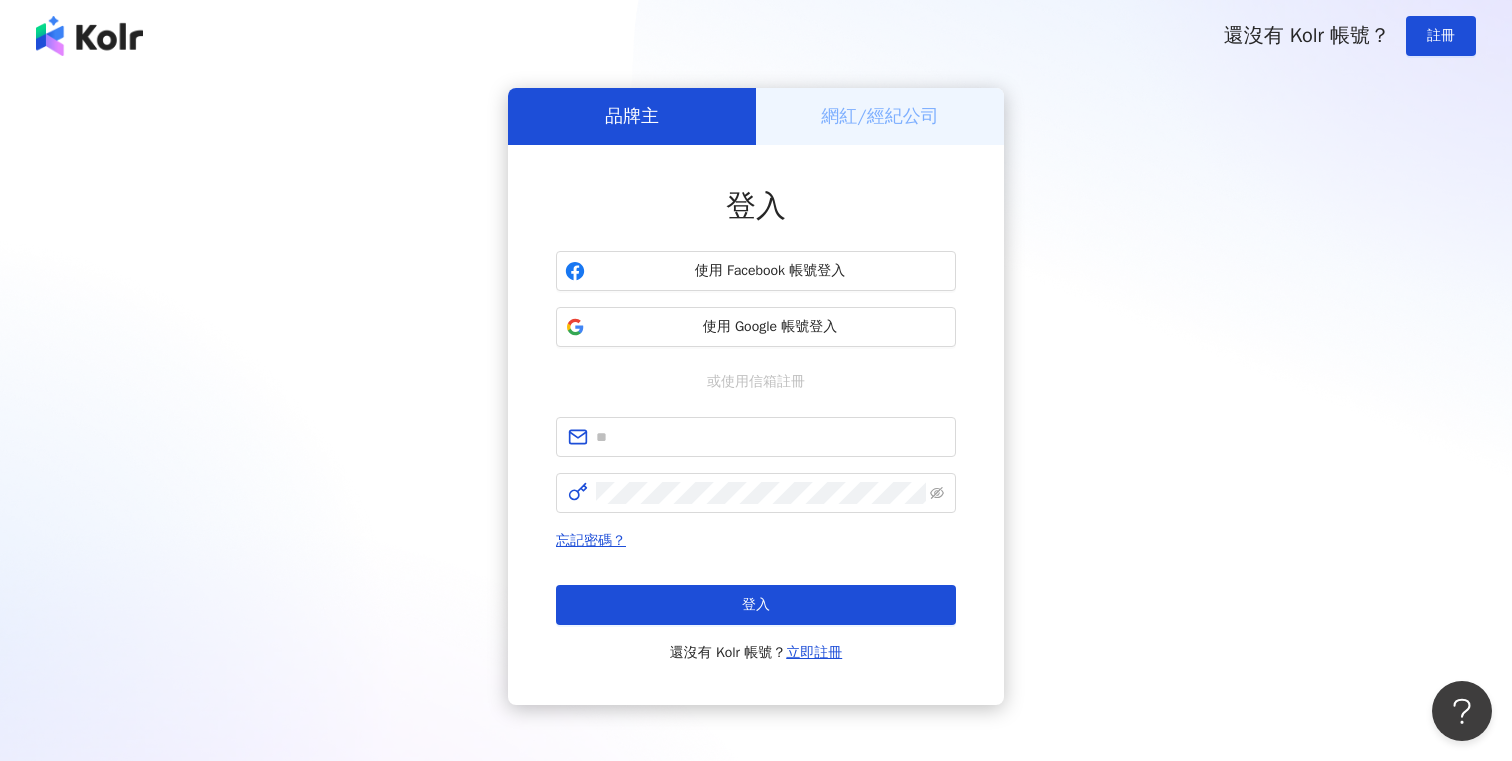 click on "網紅/經紀公司" at bounding box center (880, 116) 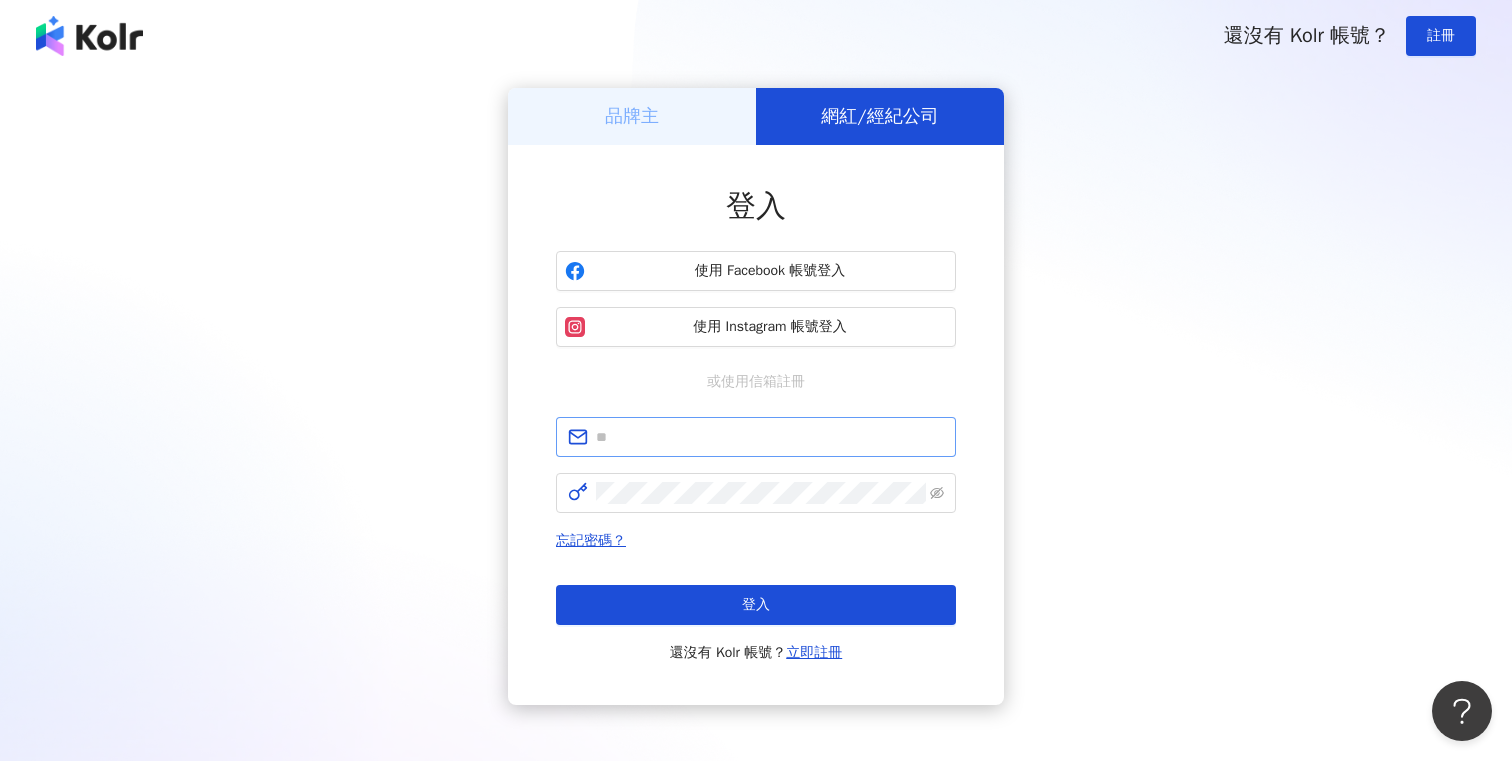 click at bounding box center [756, 437] 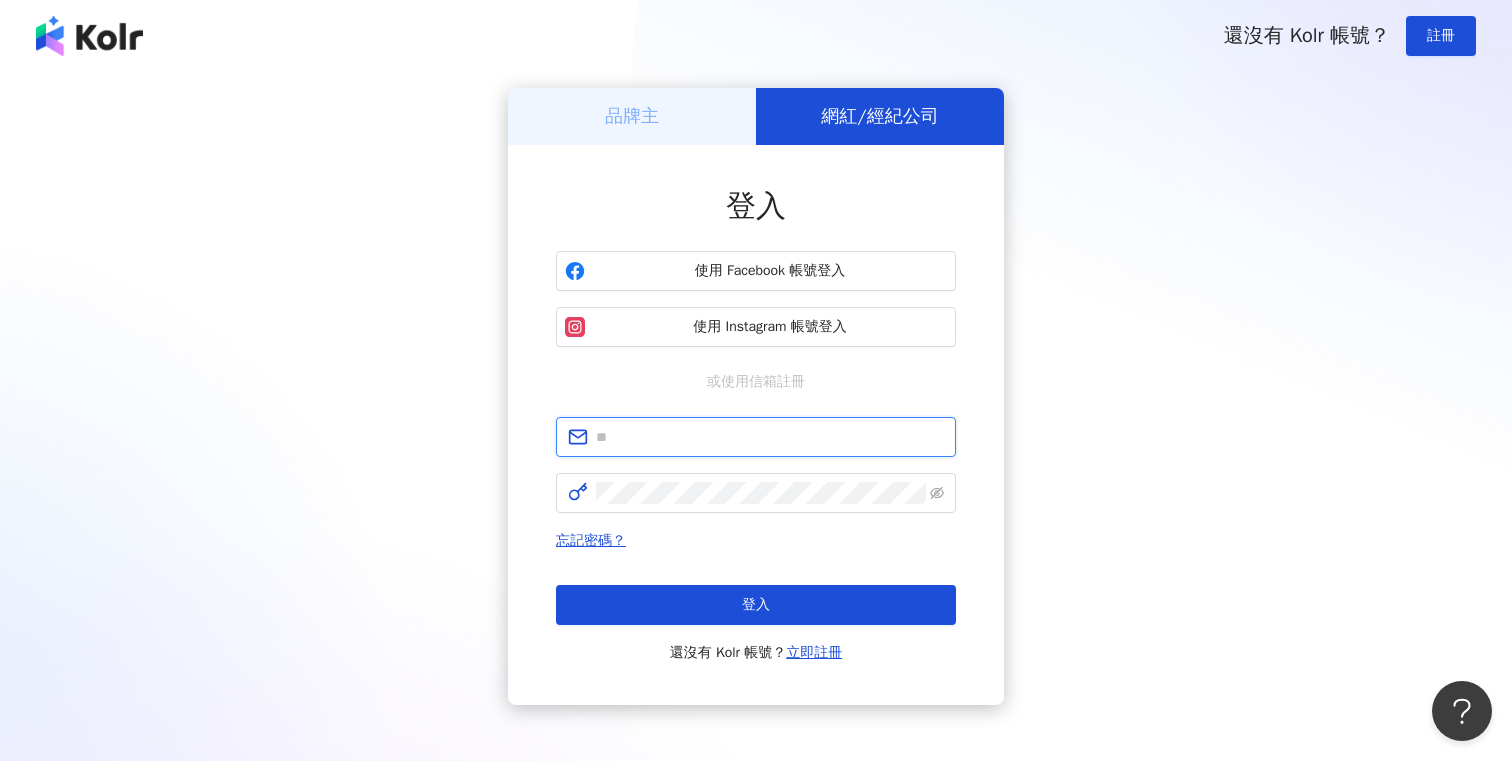 click at bounding box center (770, 437) 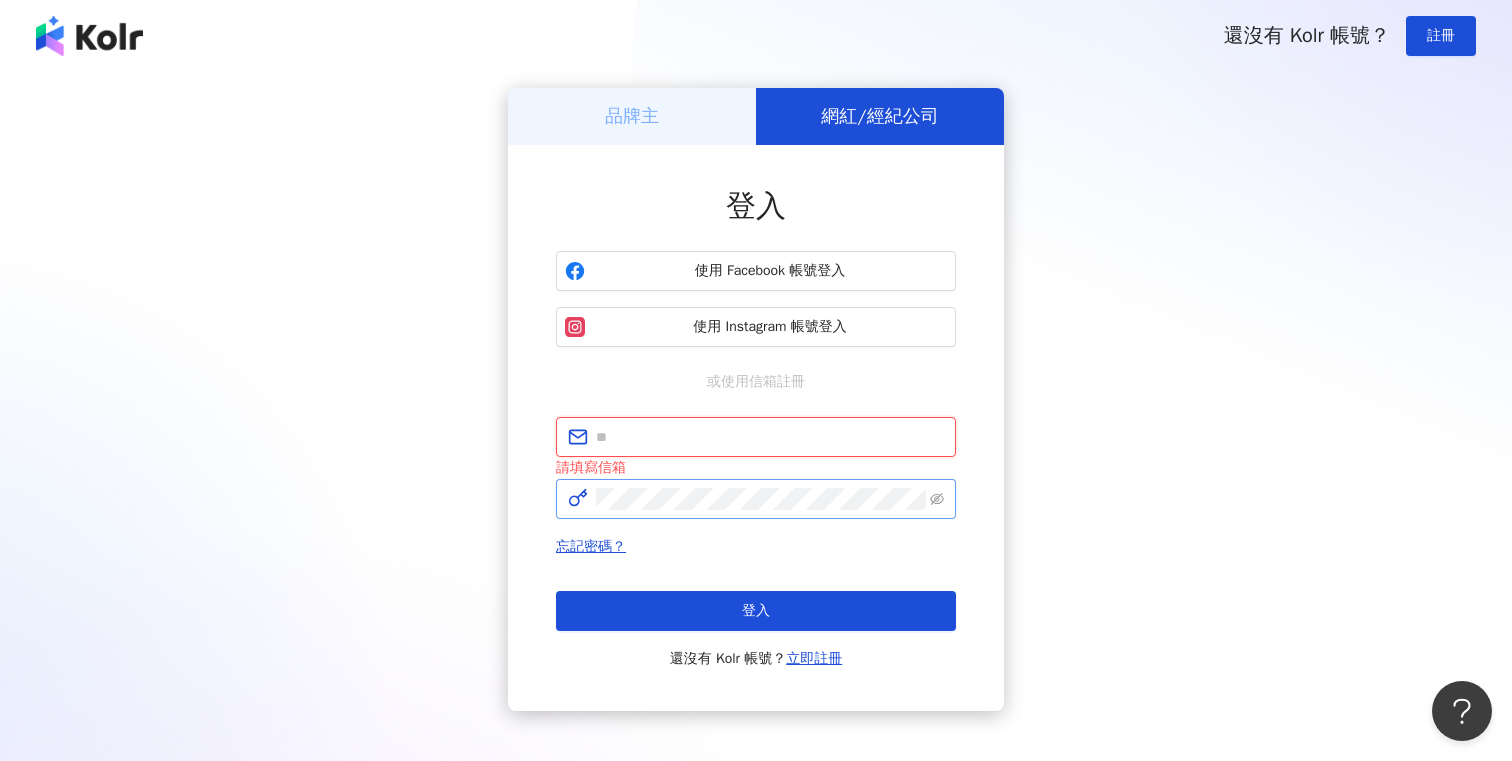 type on "**********" 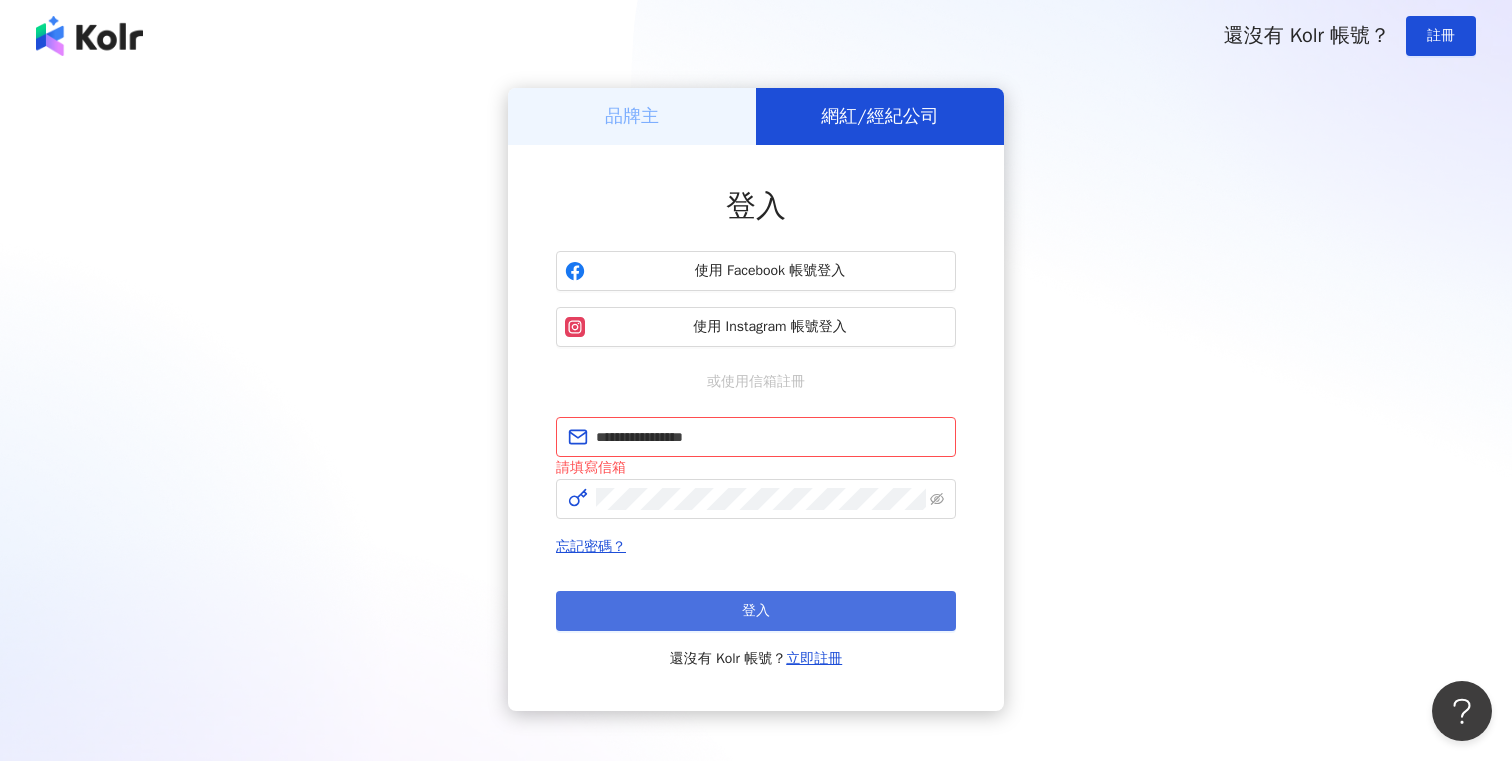 click on "登入" at bounding box center [756, 611] 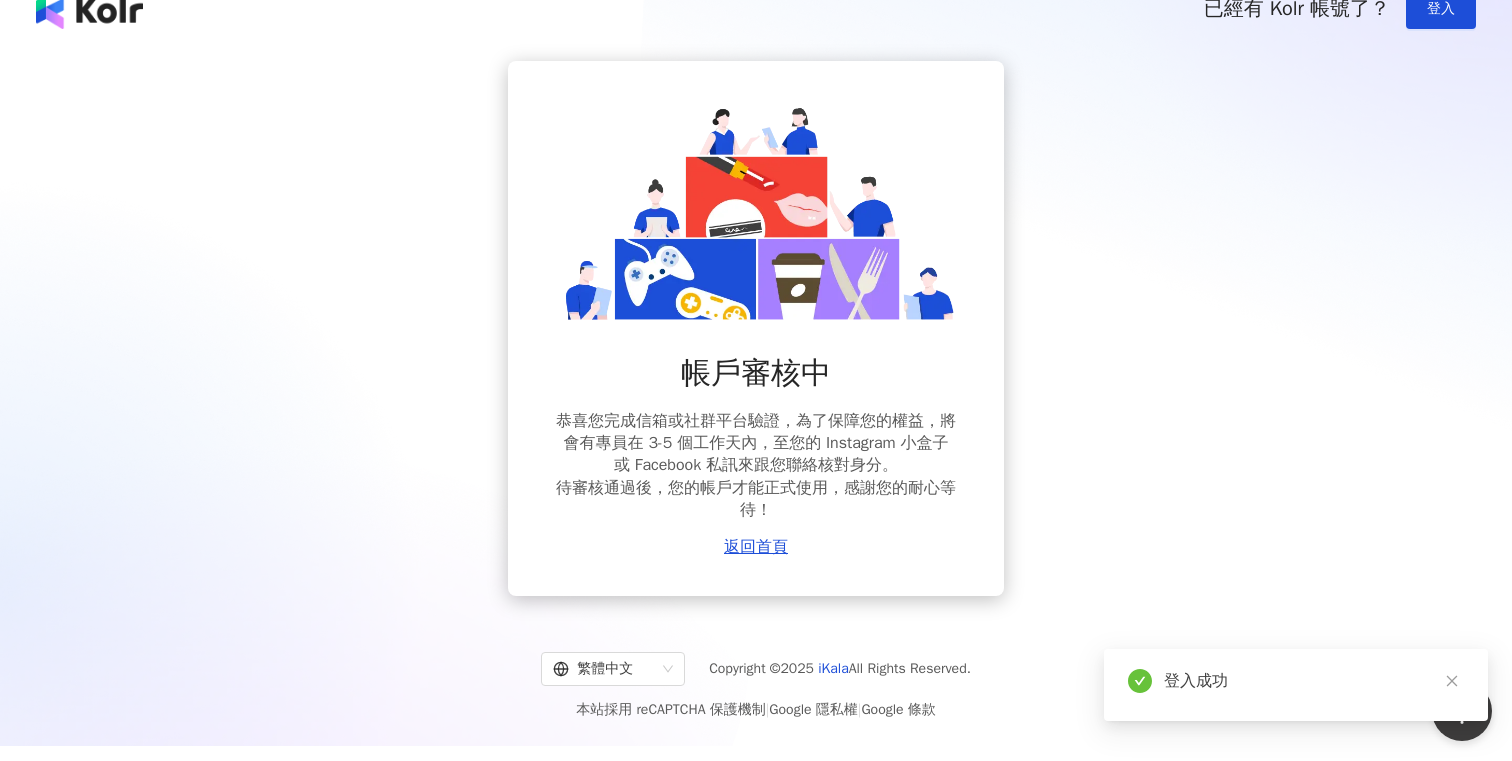 scroll, scrollTop: 0, scrollLeft: 0, axis: both 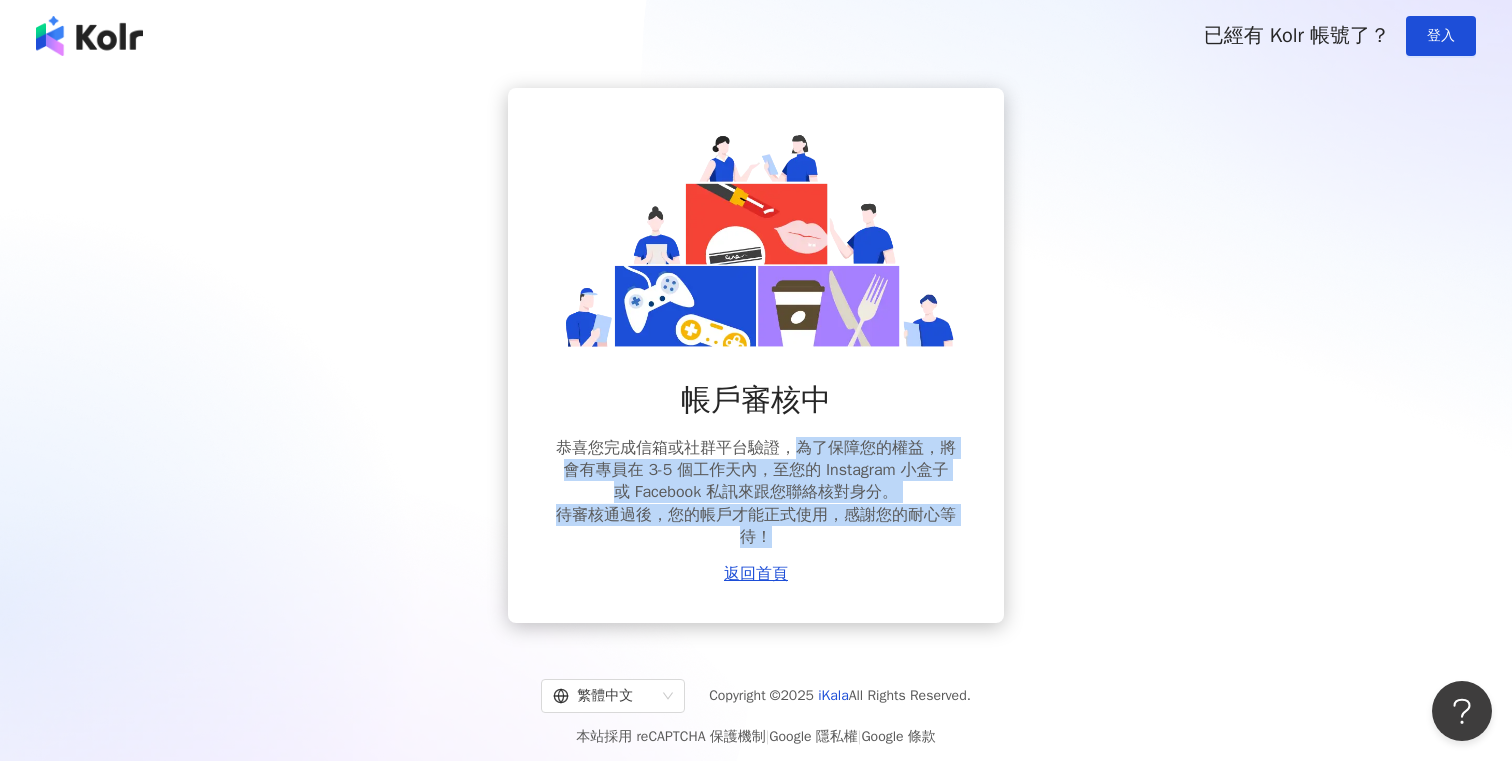 drag, startPoint x: 796, startPoint y: 449, endPoint x: 915, endPoint y: 539, distance: 149.2012 